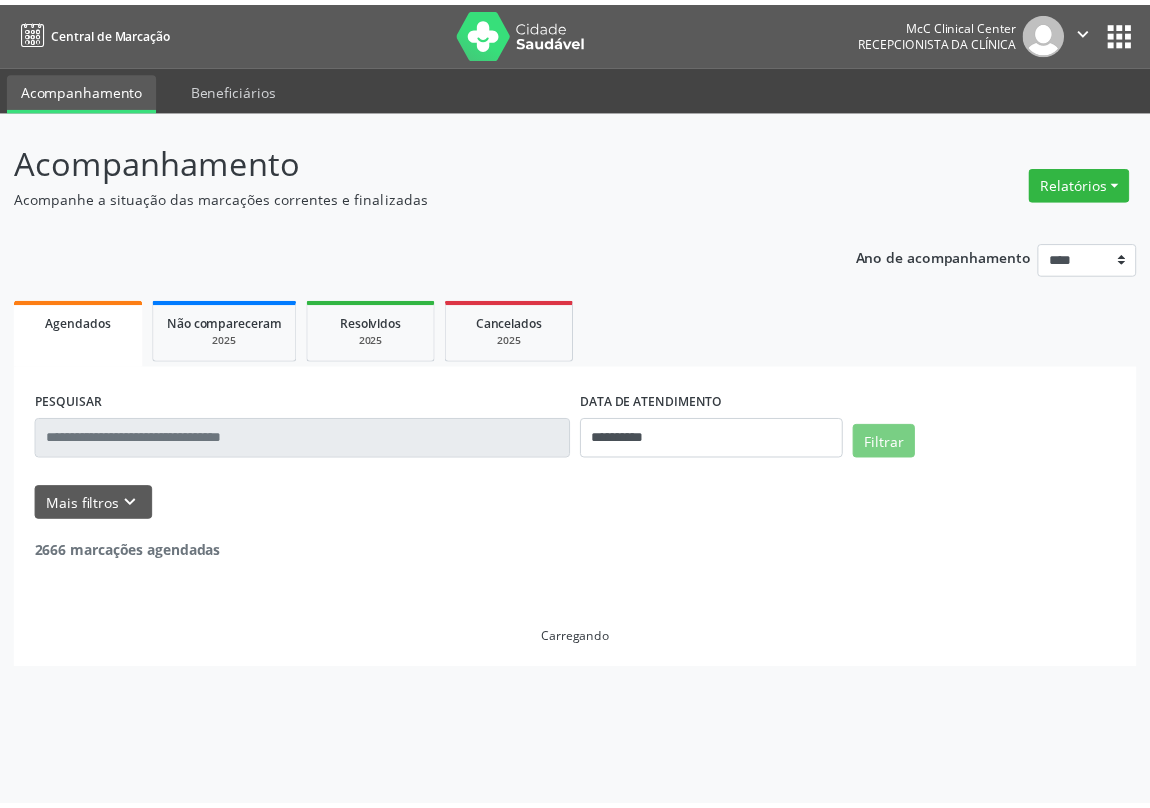 scroll, scrollTop: 0, scrollLeft: 0, axis: both 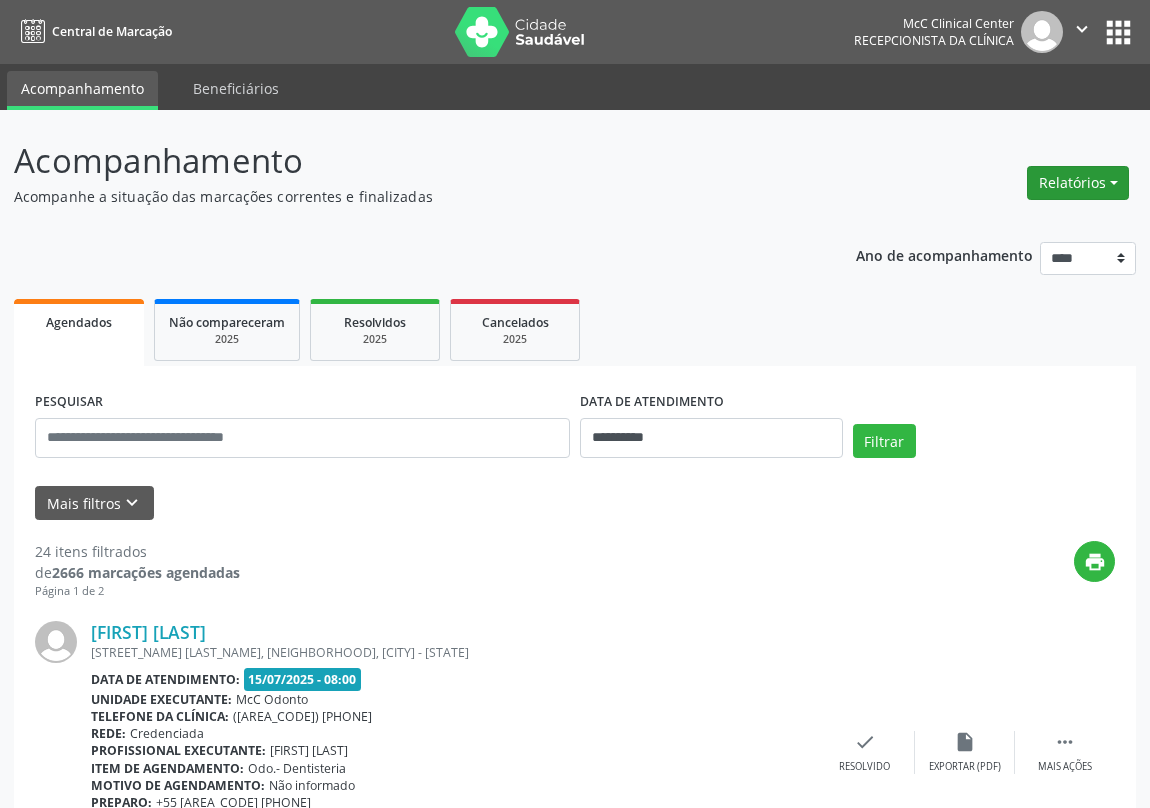 click on "Relatórios" at bounding box center [1078, 183] 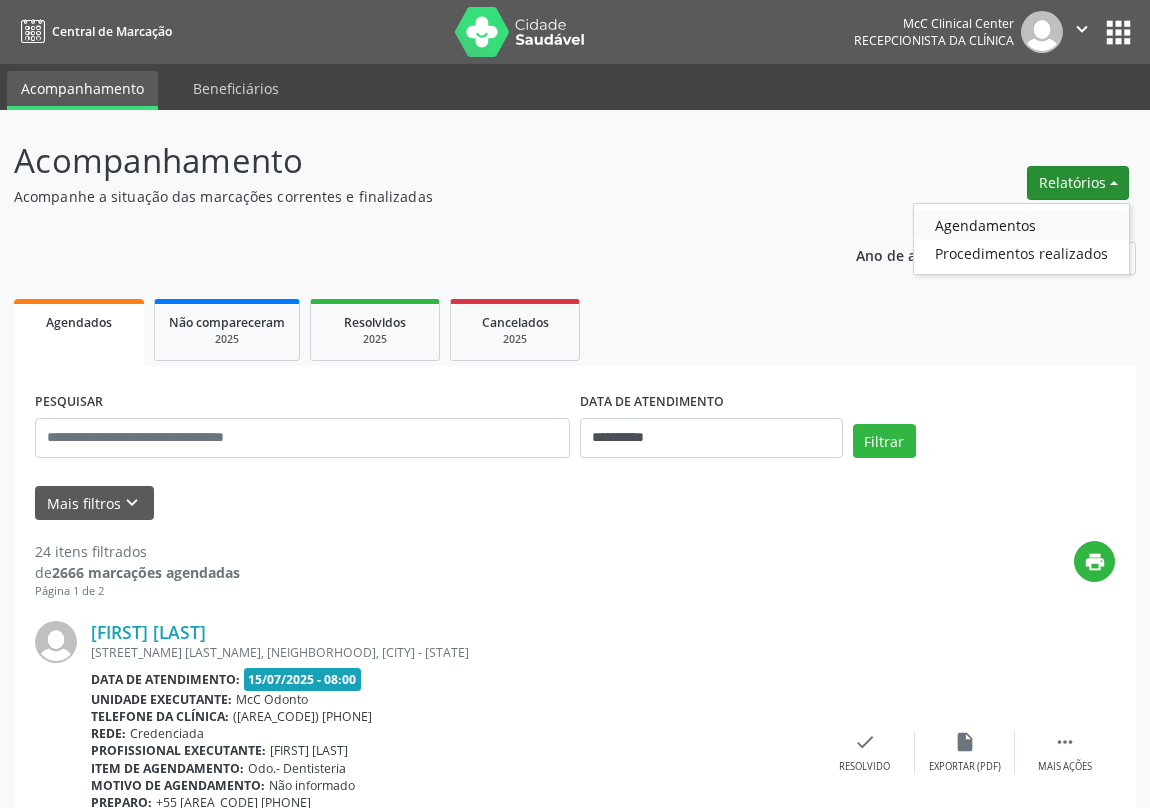 click on "Agendamentos" at bounding box center (1021, 225) 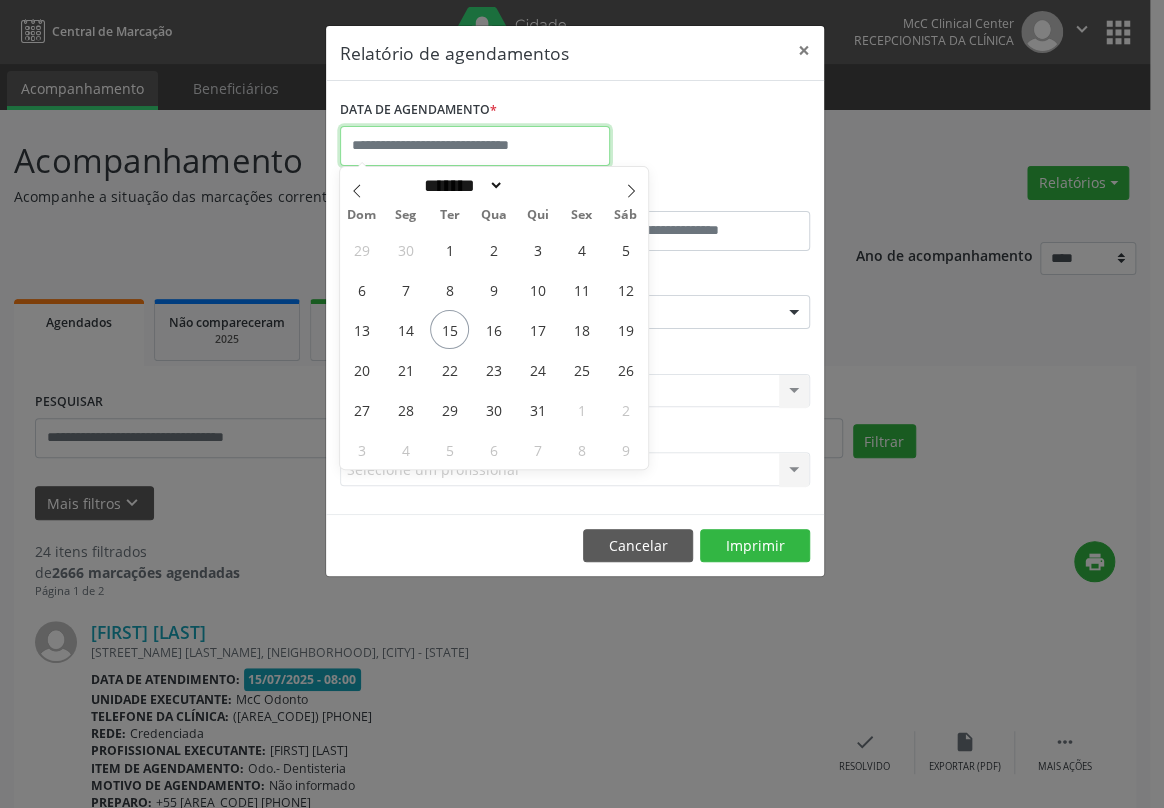 click at bounding box center [475, 146] 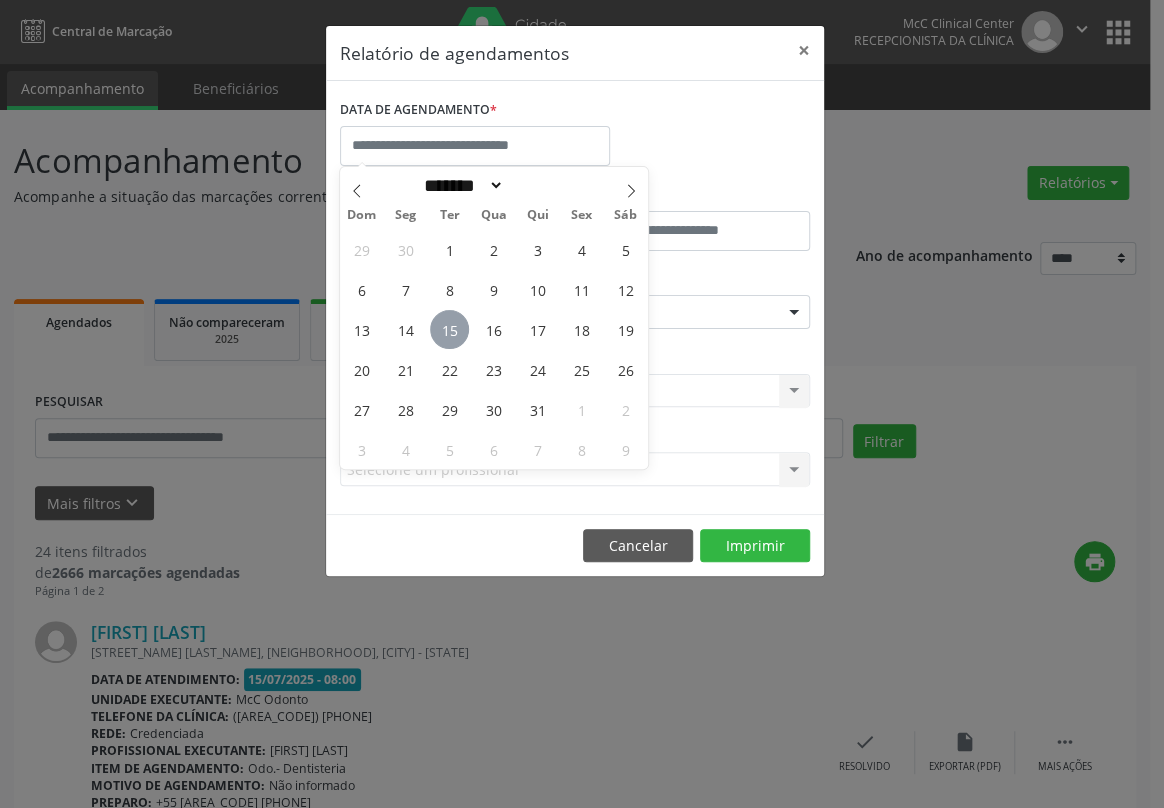 click on "15" at bounding box center [449, 329] 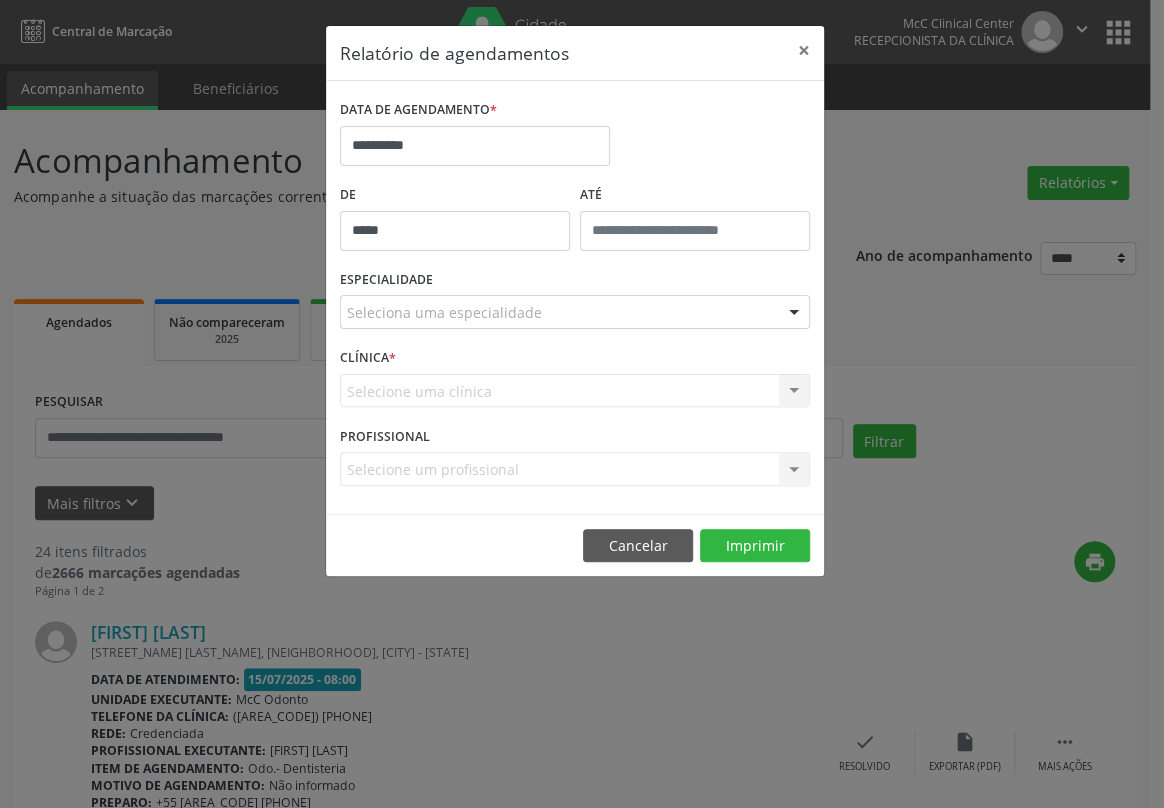 click on "*****" at bounding box center [455, 231] 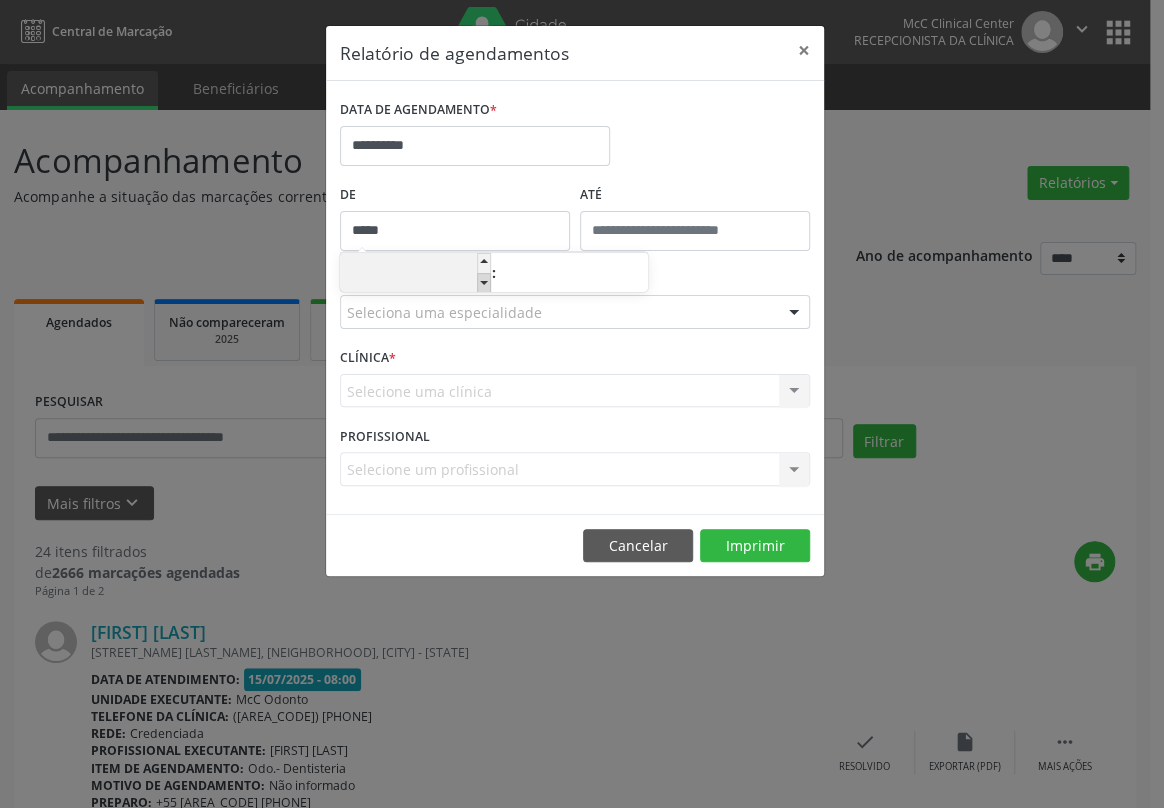 click at bounding box center (484, 283) 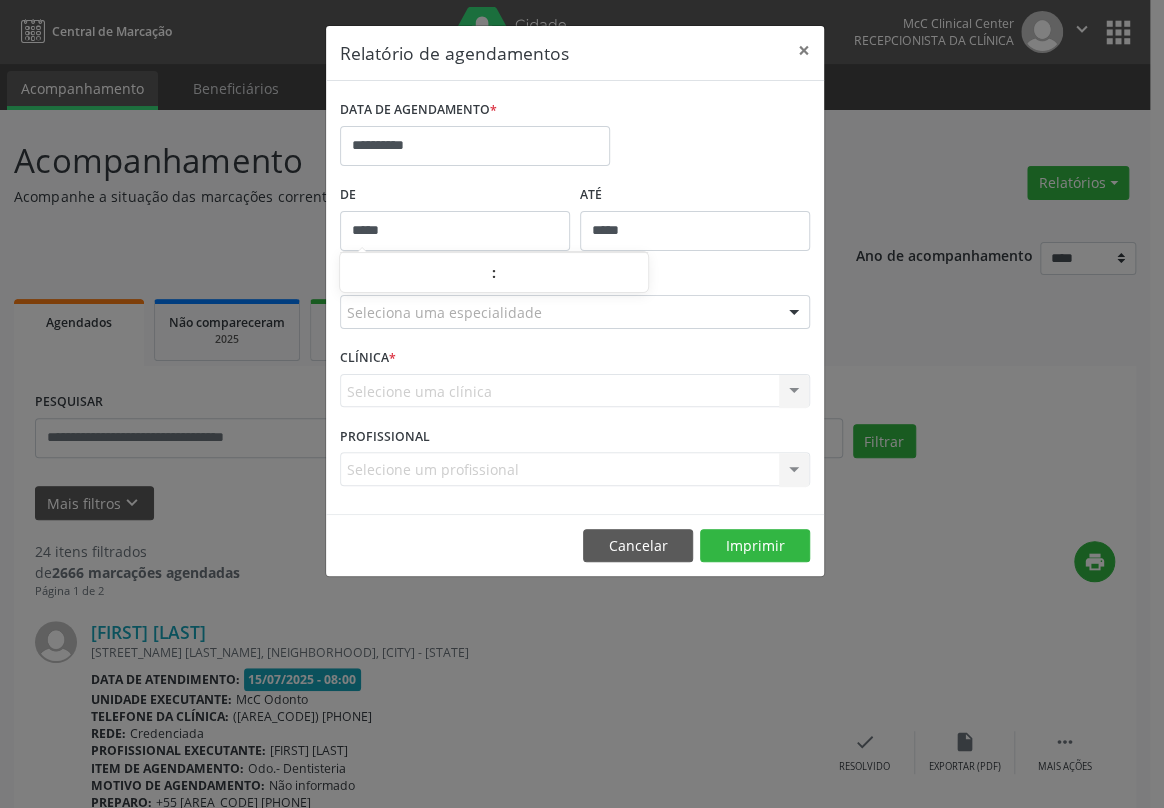 click on "*****" at bounding box center (695, 231) 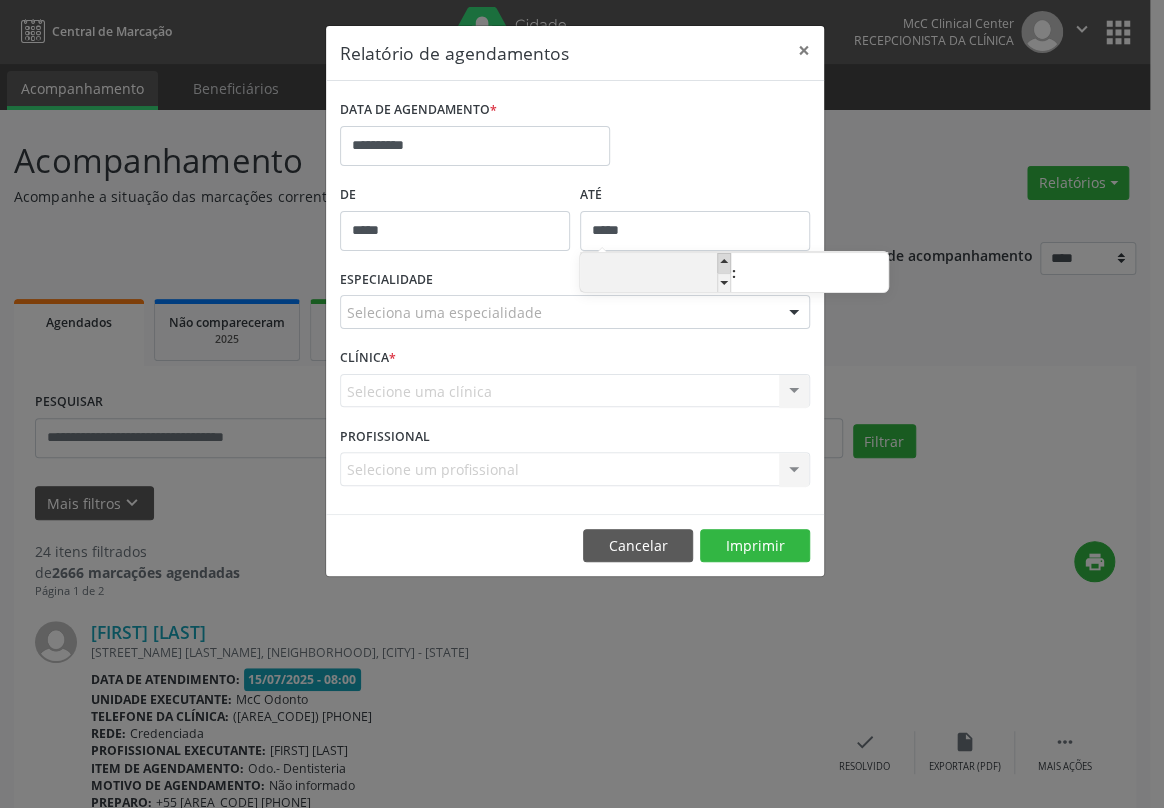click at bounding box center (724, 263) 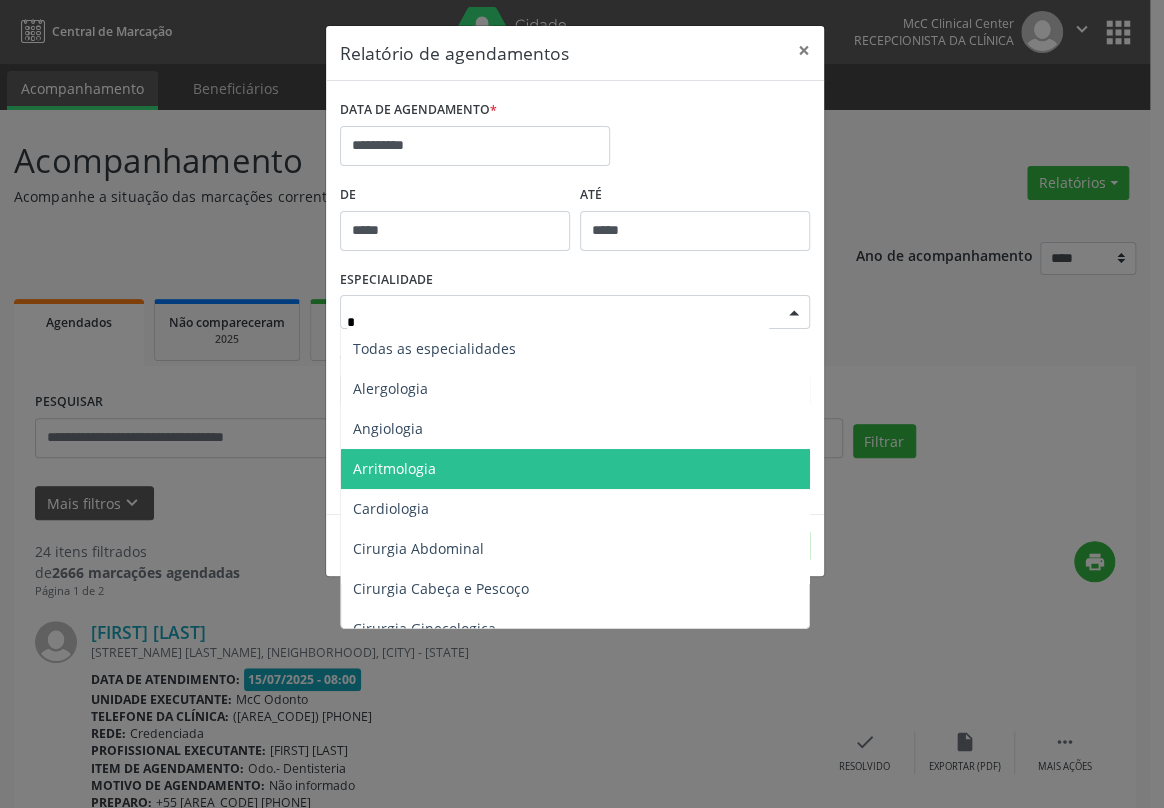 type on "**" 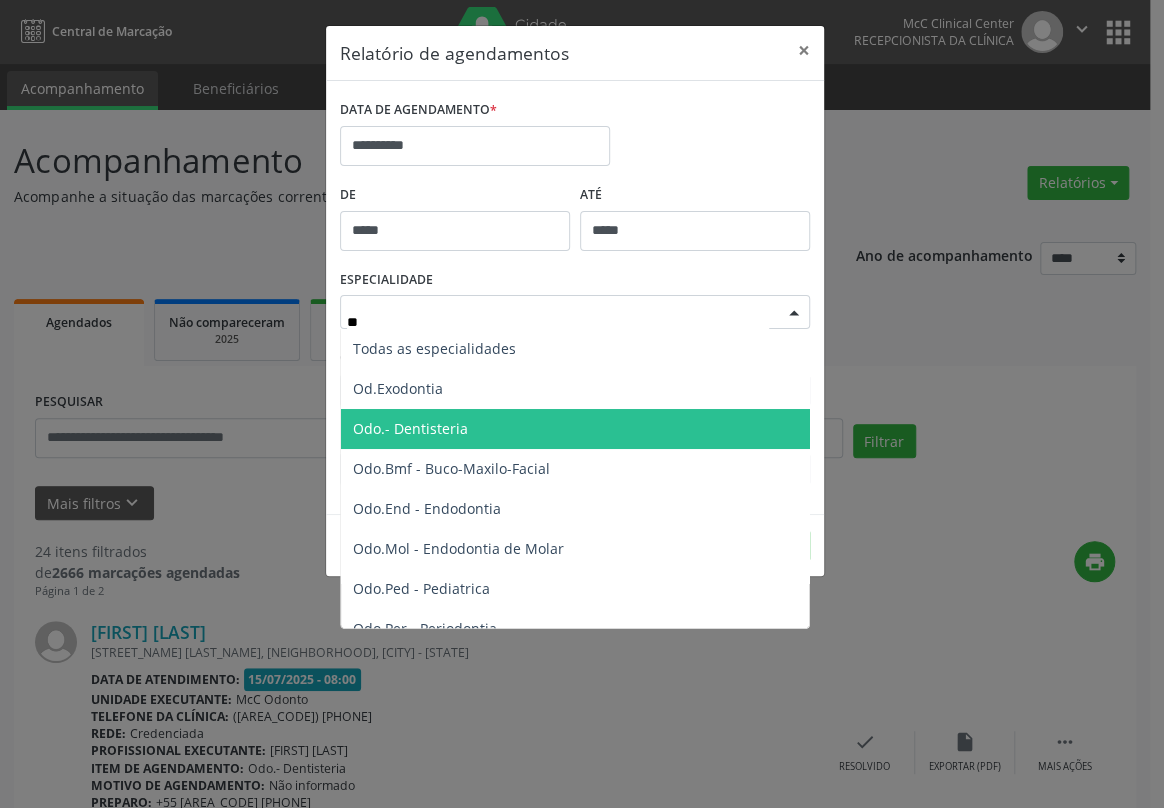 click on "Odo.- Dentisteria" at bounding box center (410, 428) 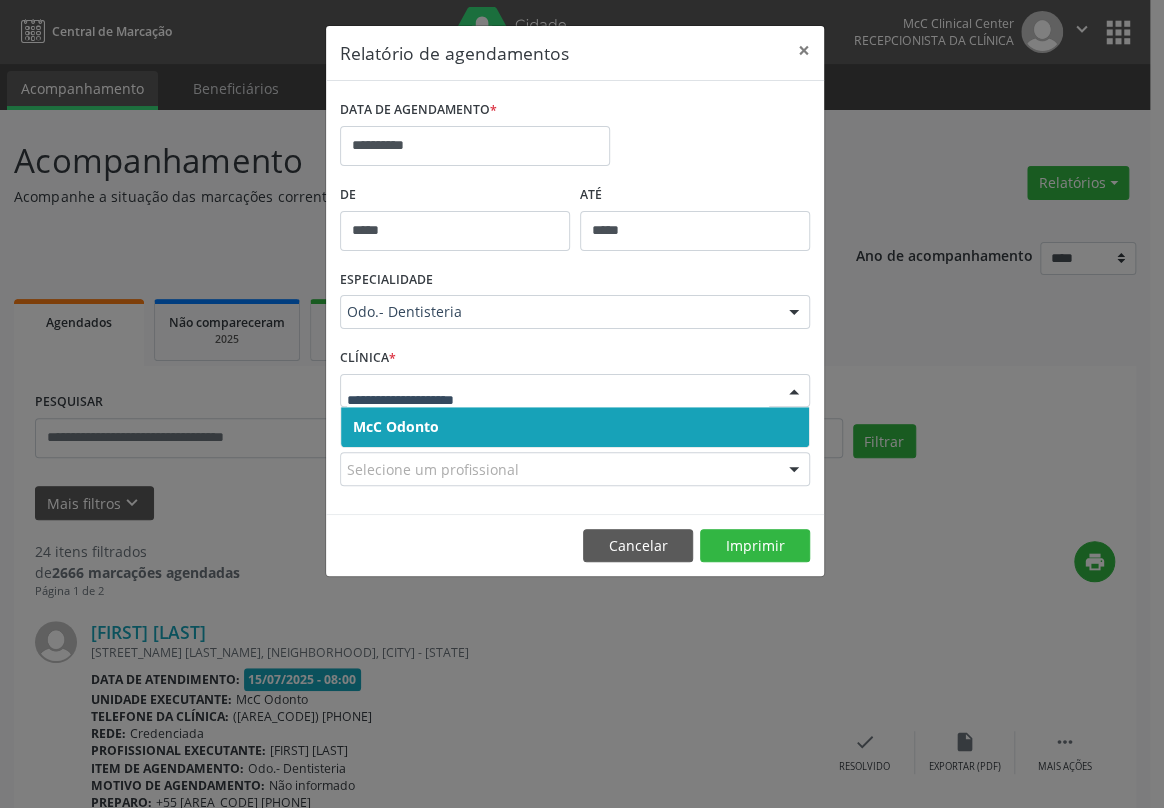 click on "McC Odonto" at bounding box center [575, 427] 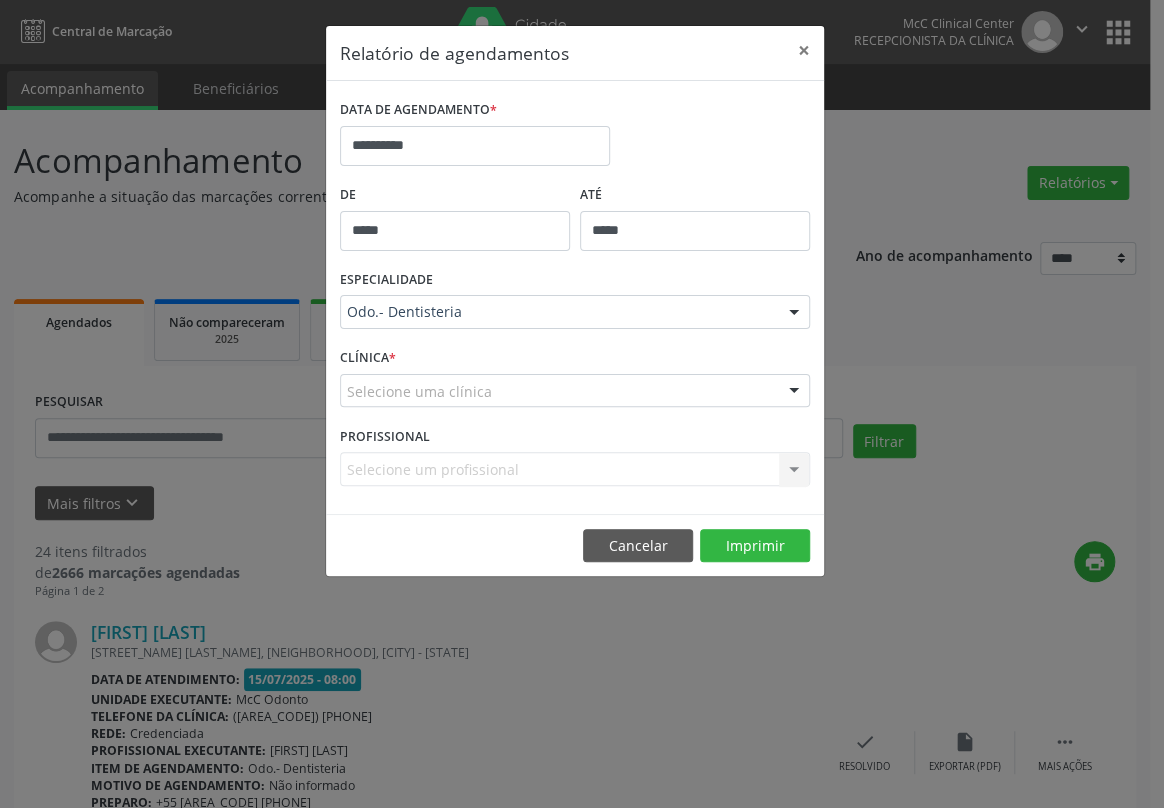 click on "CLÍNICA
*
Selecione uma clínica
McC Odonto
Nenhum resultado encontrado para: "   "
Não há nenhuma opção para ser exibida." at bounding box center [575, 382] 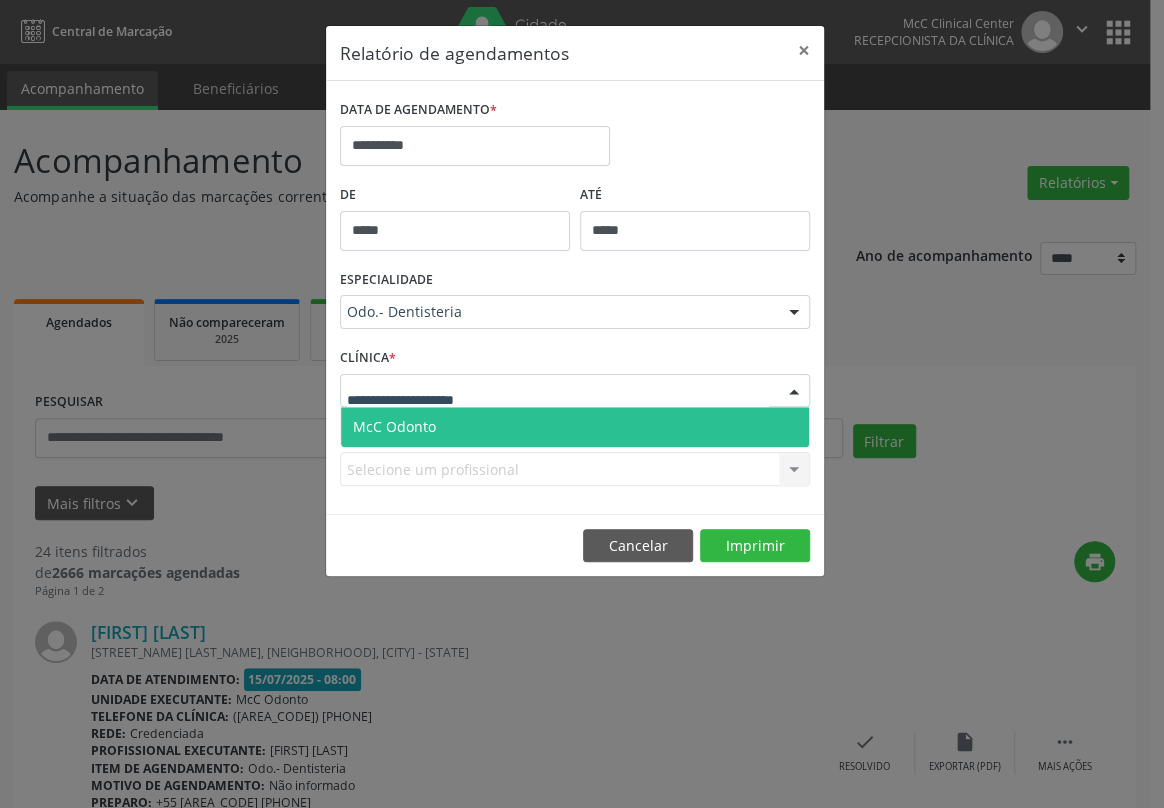 click on "McC Odonto" at bounding box center (575, 427) 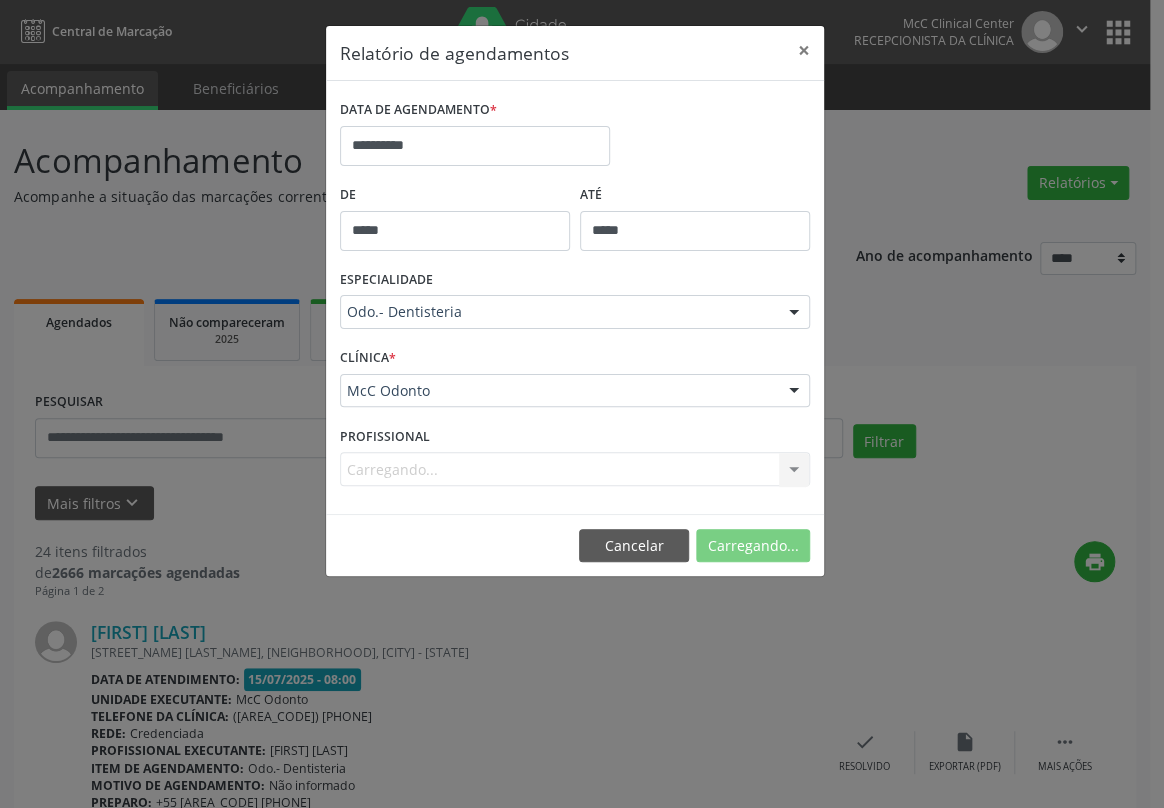 click on "CLÍNICA
*
McC Odonto         McC Odonto
Nenhum resultado encontrado para: "   "
Não há nenhuma opção para ser exibida." at bounding box center (575, 382) 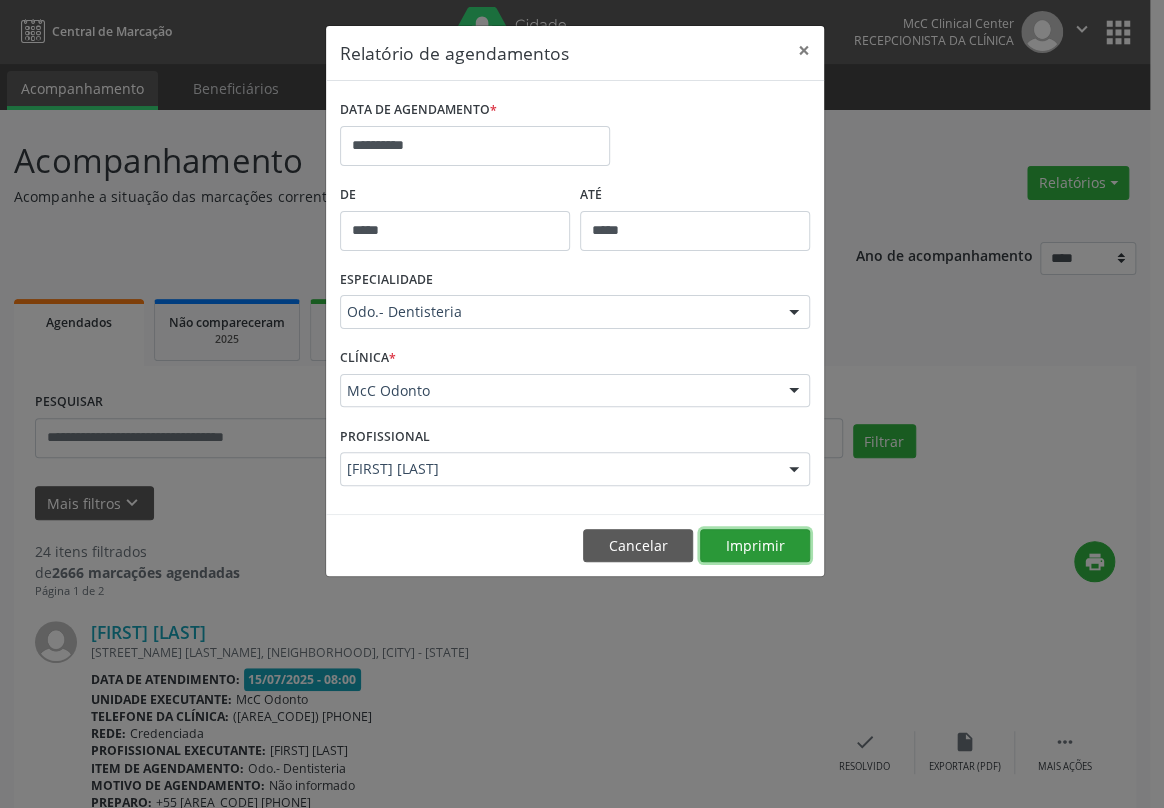 click on "Imprimir" at bounding box center [755, 546] 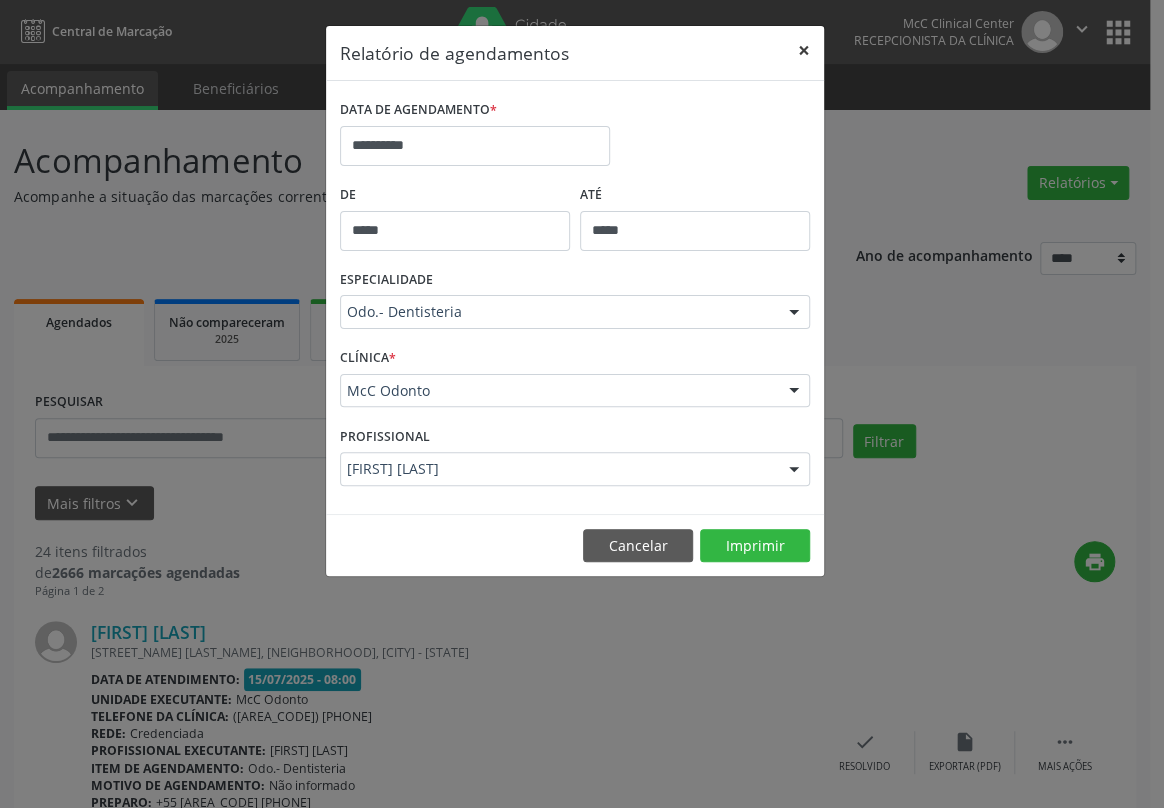 click on "×" at bounding box center [804, 50] 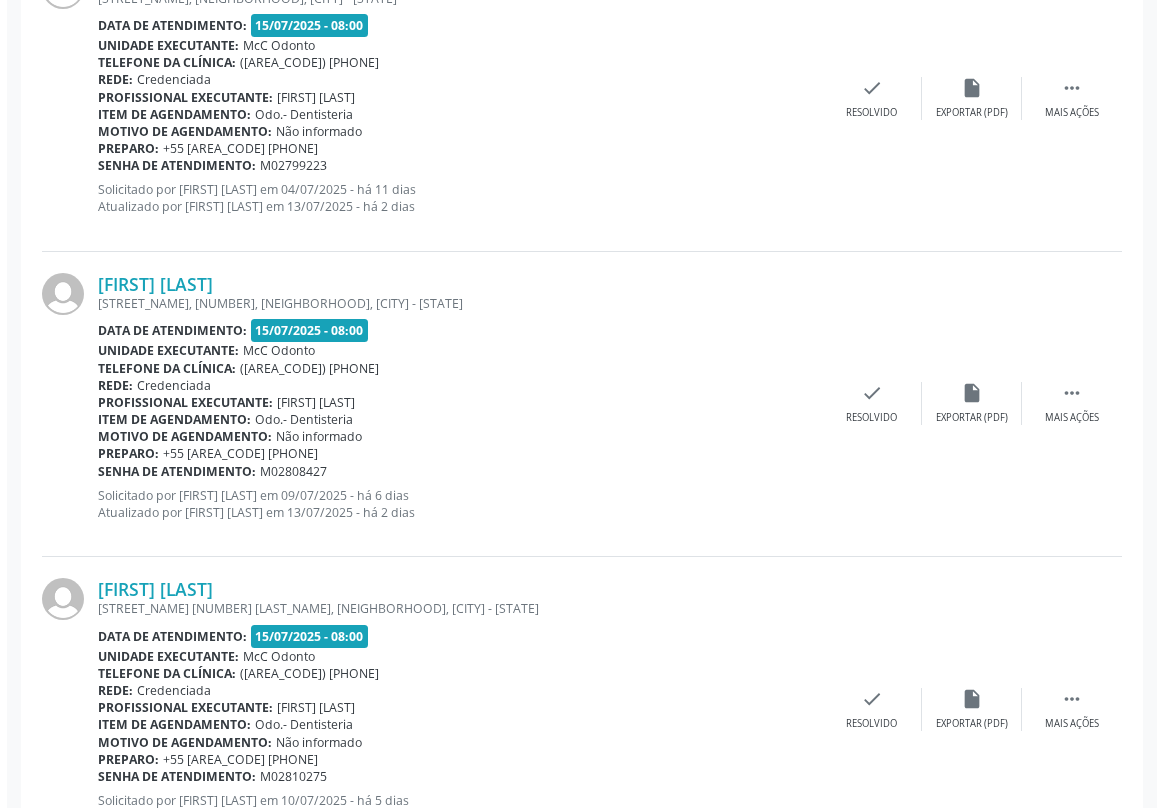 scroll, scrollTop: 2272, scrollLeft: 0, axis: vertical 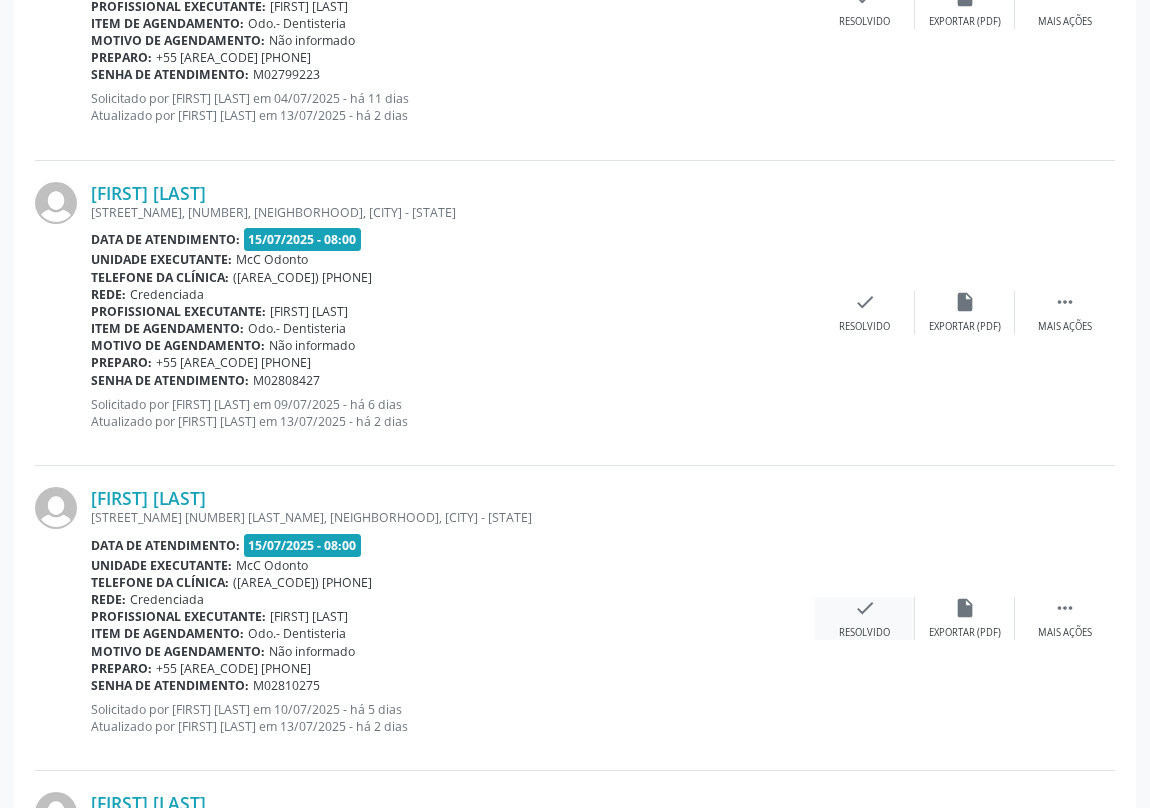 click on "check" at bounding box center (865, 608) 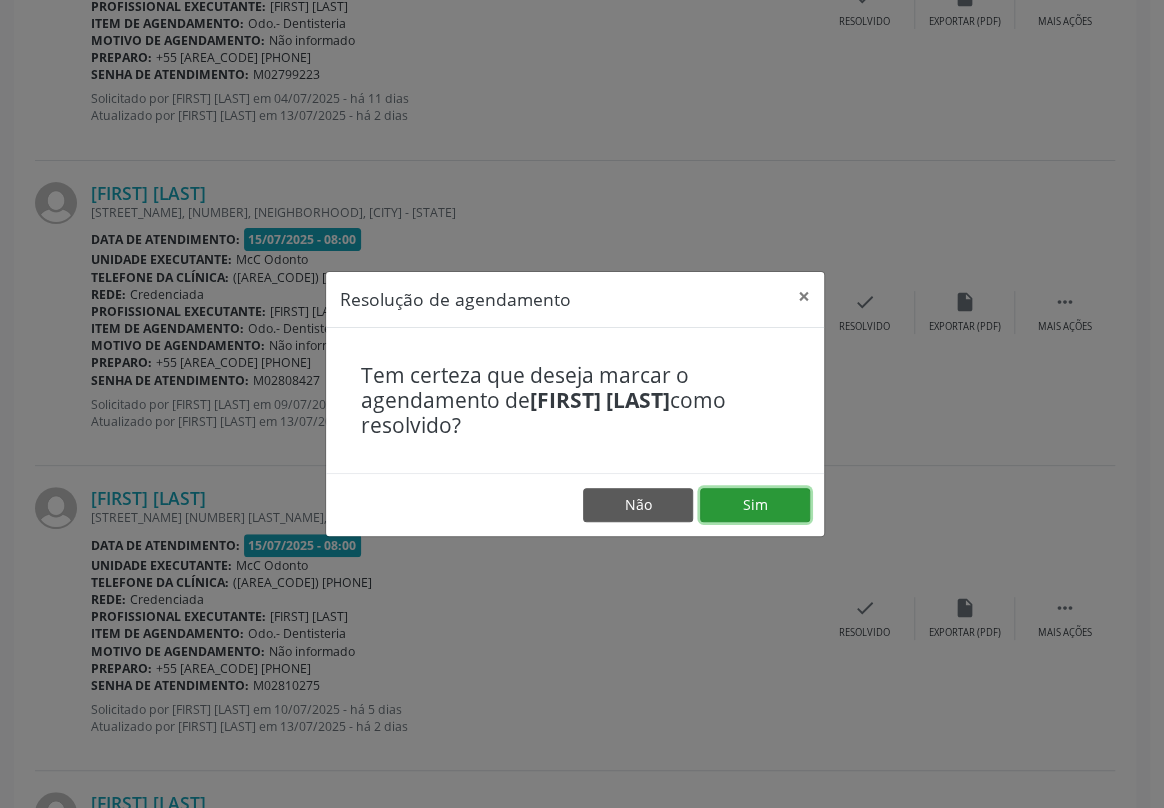 click on "Sim" at bounding box center [755, 505] 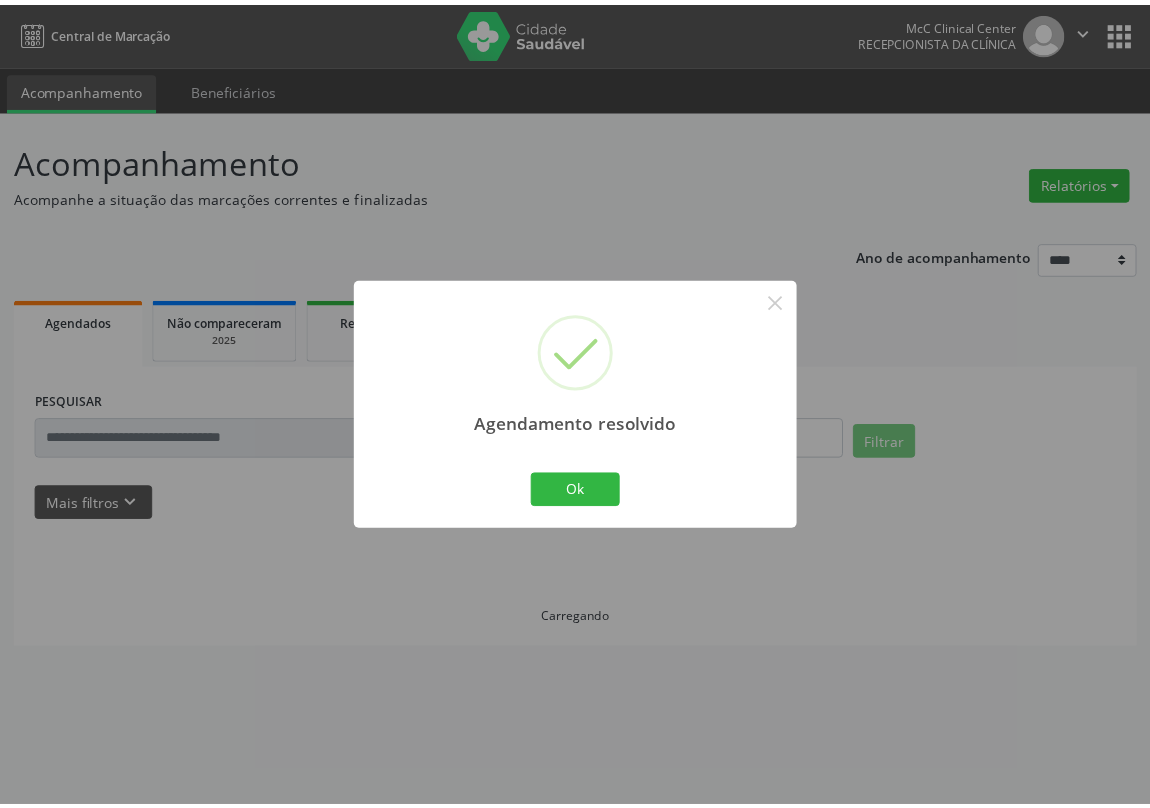 scroll, scrollTop: 0, scrollLeft: 0, axis: both 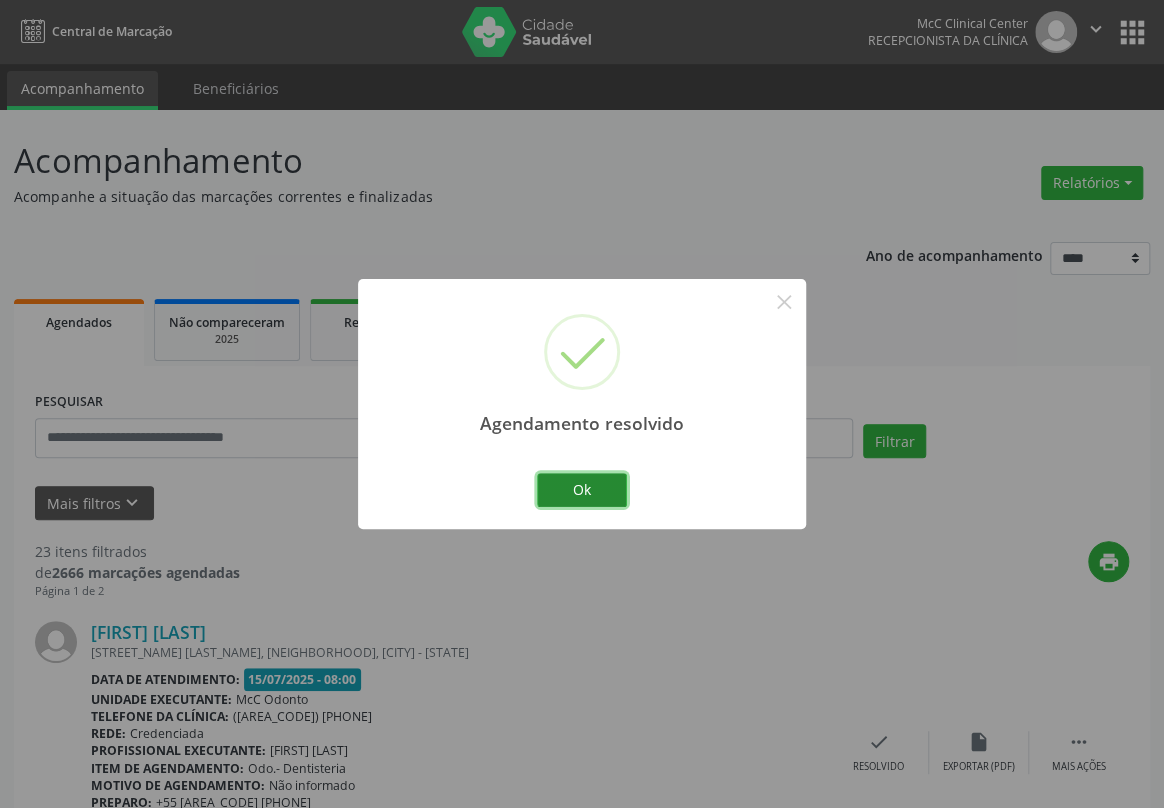 drag, startPoint x: 591, startPoint y: 492, endPoint x: 593, endPoint y: 482, distance: 10.198039 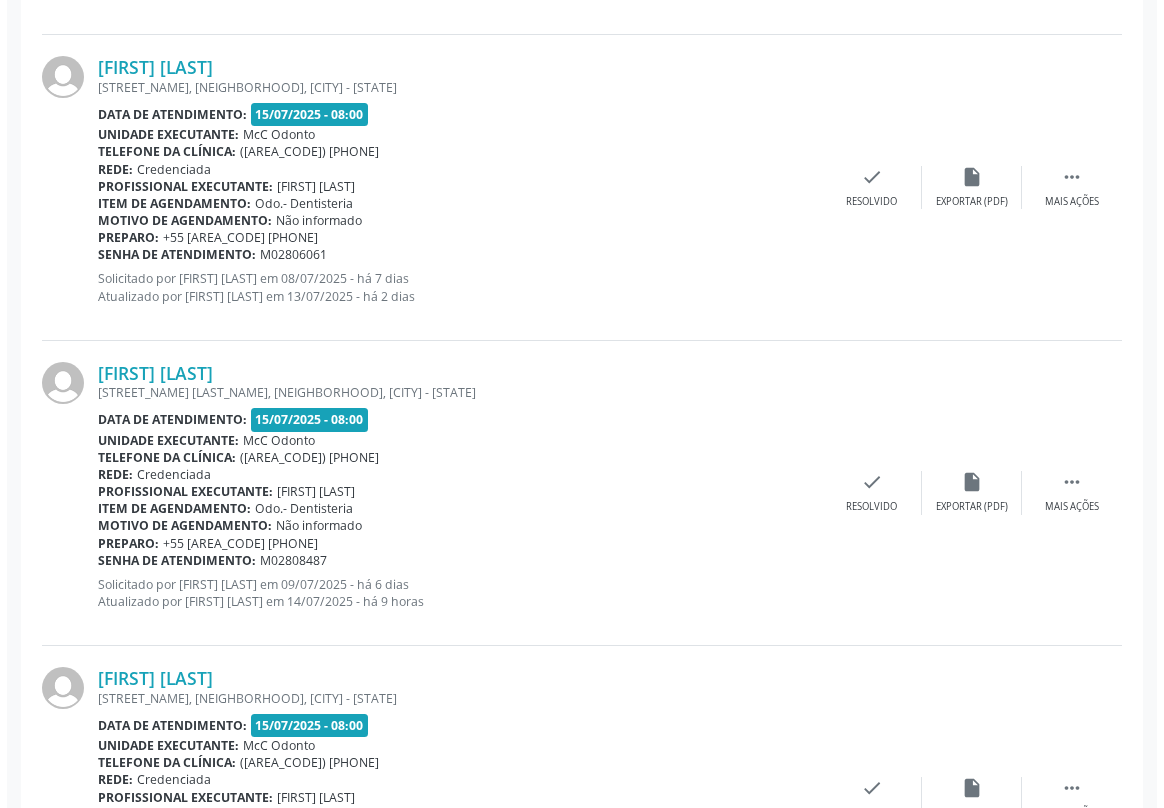 scroll, scrollTop: 1545, scrollLeft: 0, axis: vertical 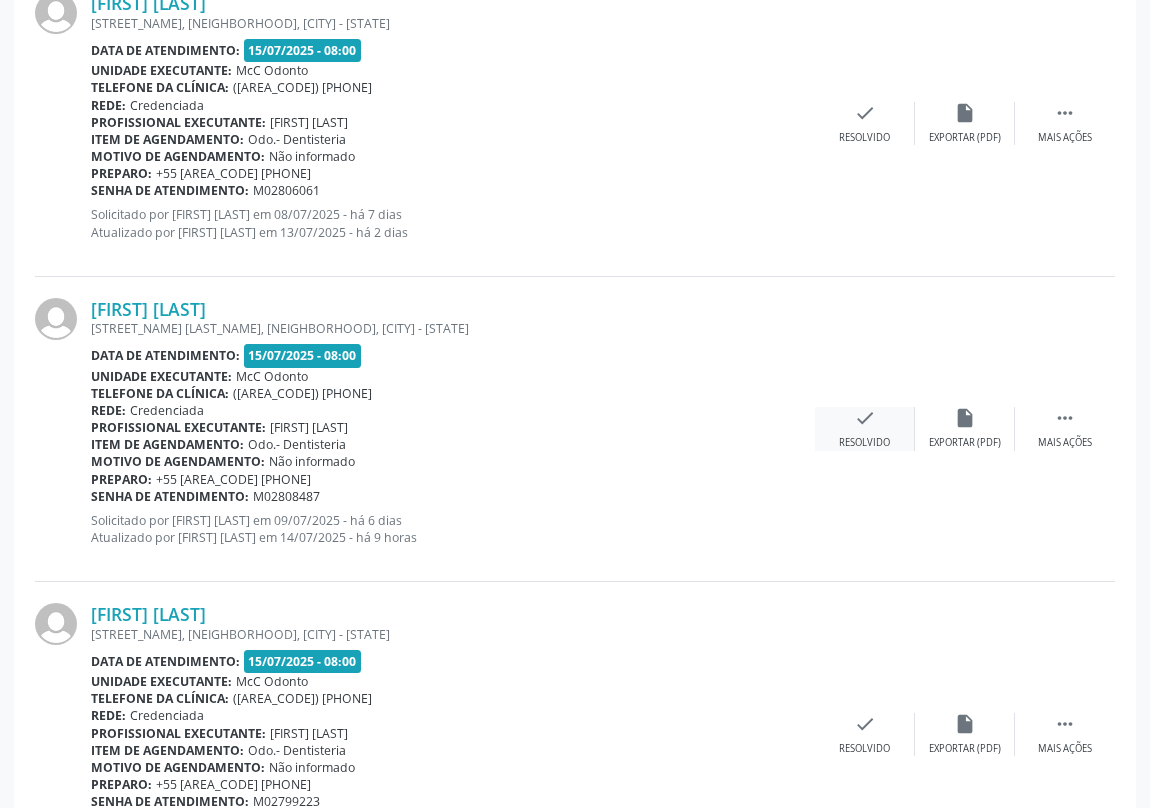 click on "check
Resolvido" at bounding box center [865, 428] 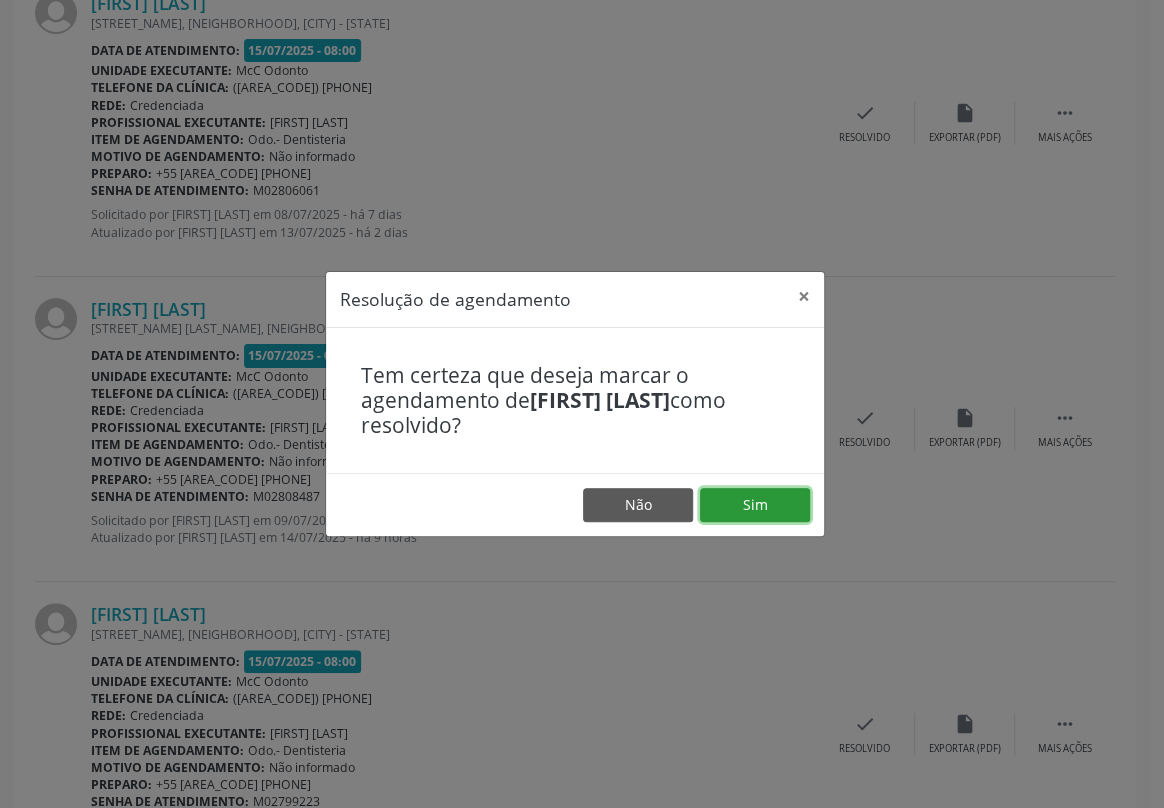 click on "Sim" at bounding box center [755, 505] 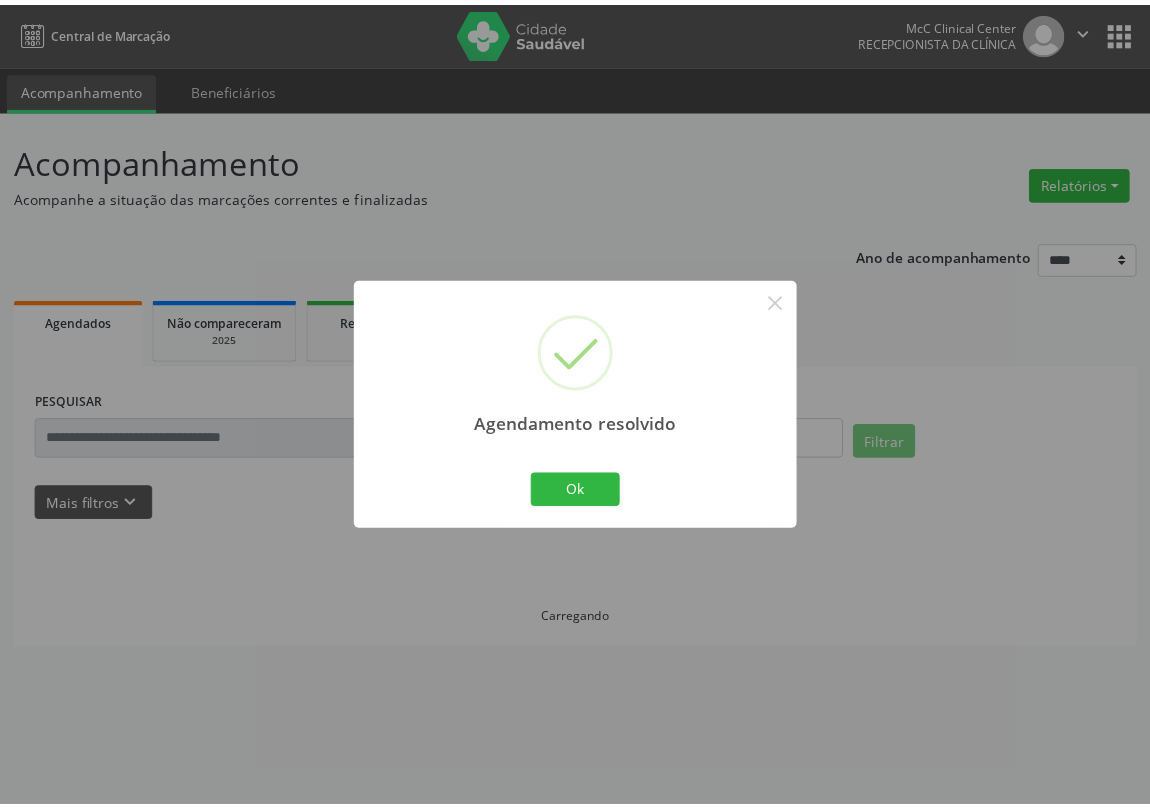 scroll, scrollTop: 0, scrollLeft: 0, axis: both 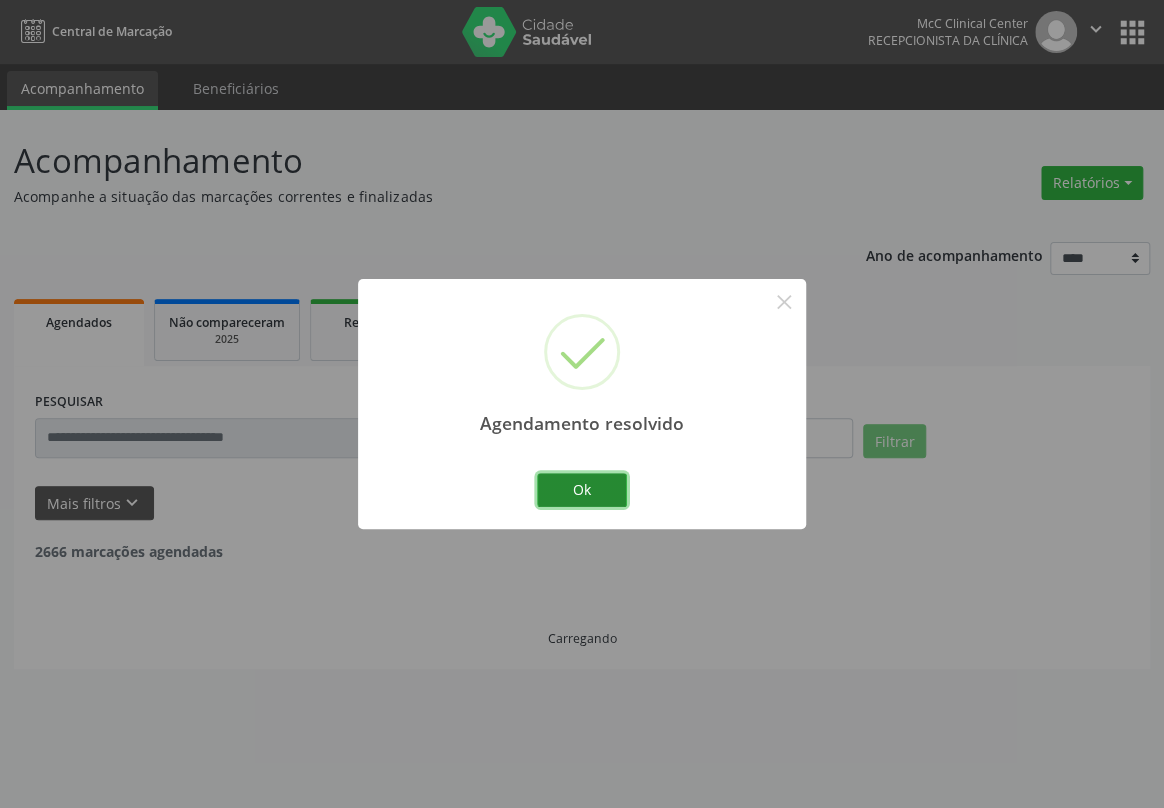 click on "Ok" at bounding box center [582, 490] 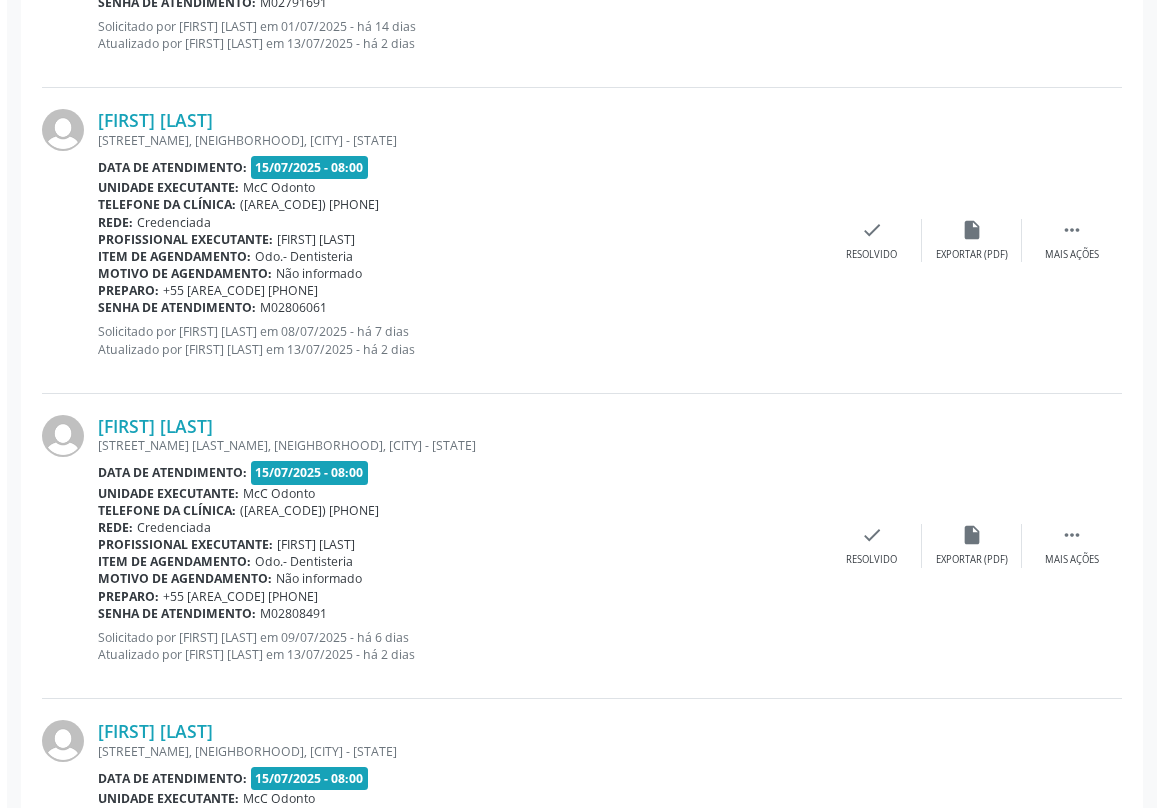 scroll, scrollTop: 1454, scrollLeft: 0, axis: vertical 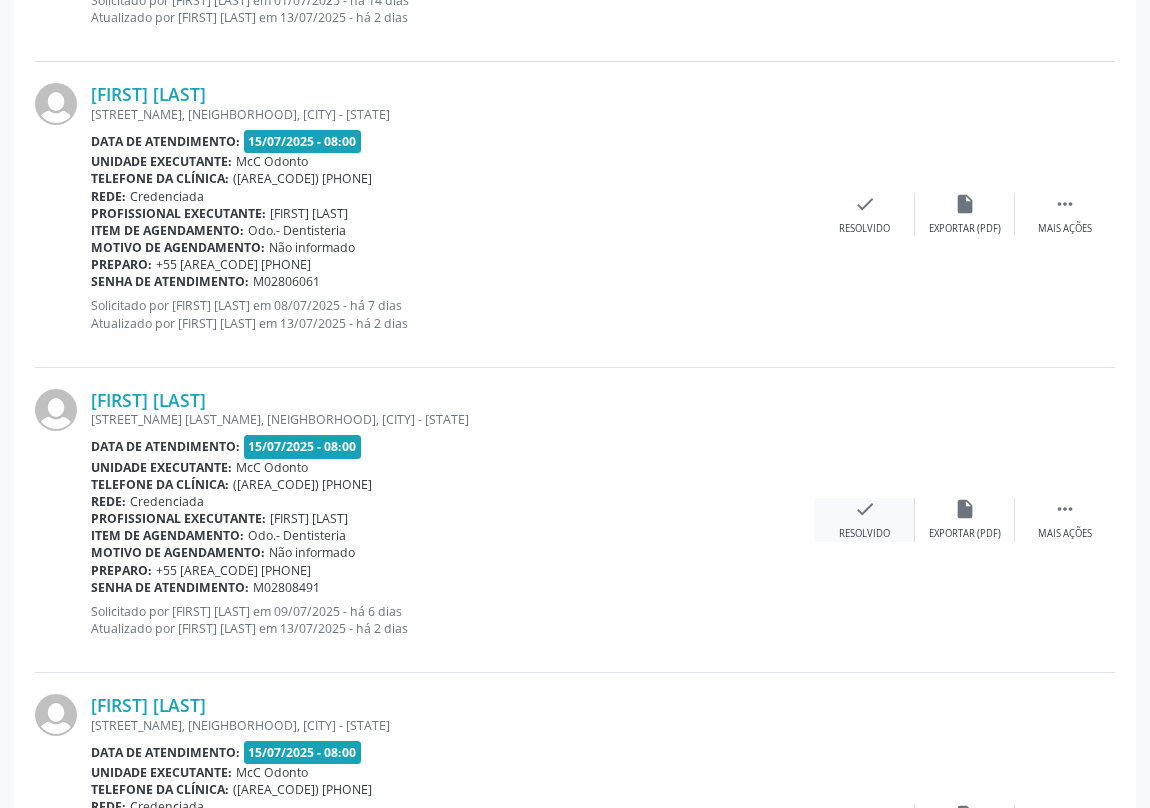 click on "check" at bounding box center [865, 509] 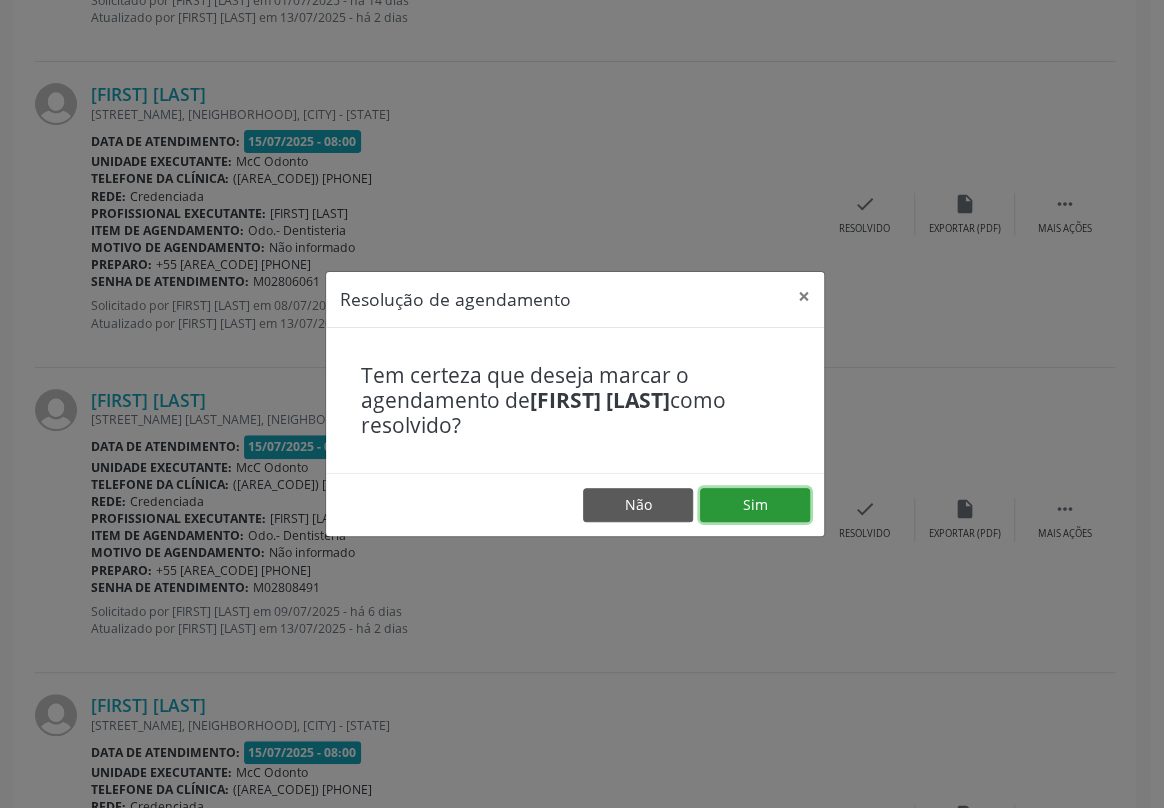 click on "Sim" at bounding box center [755, 505] 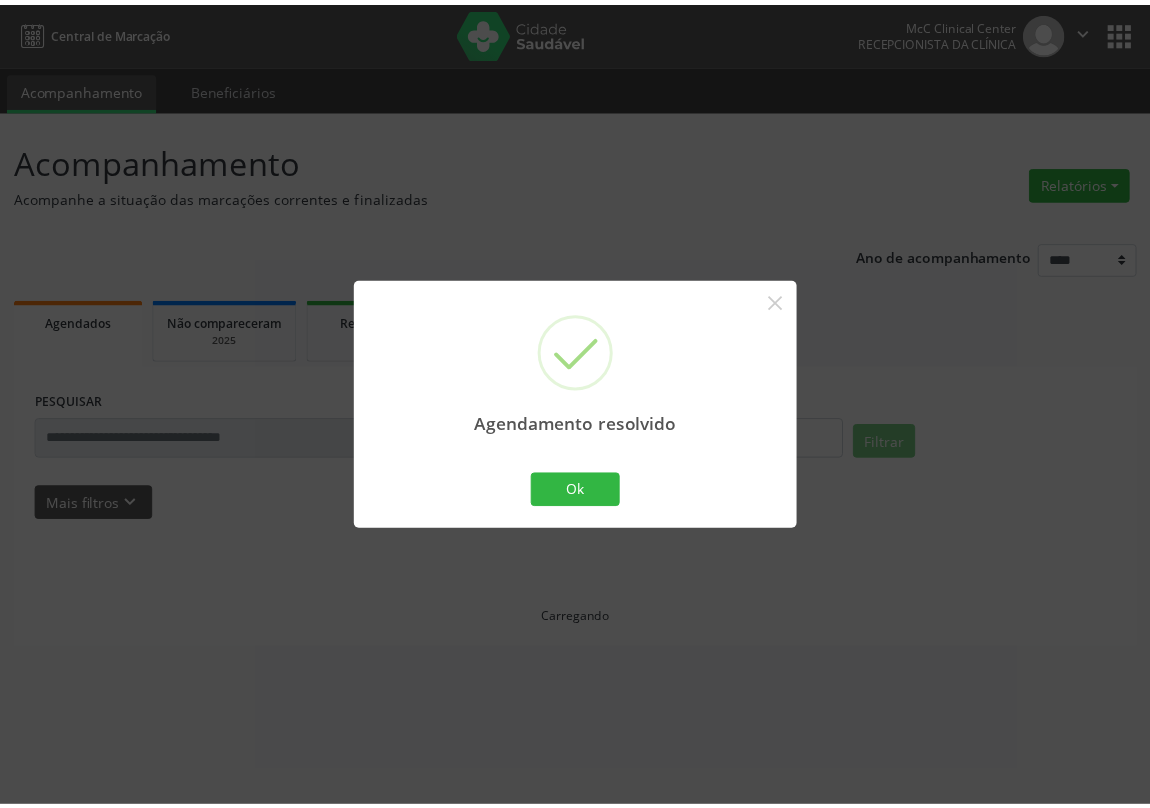 scroll, scrollTop: 0, scrollLeft: 0, axis: both 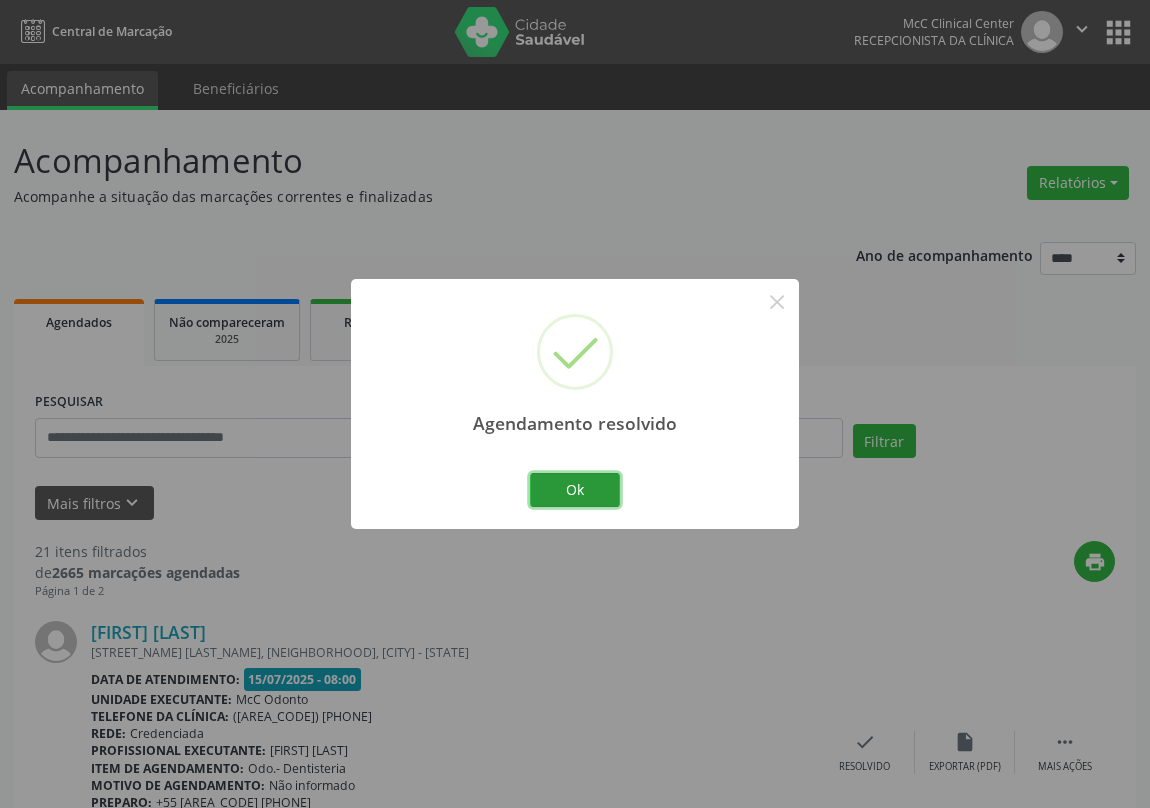 click on "Ok" at bounding box center [575, 490] 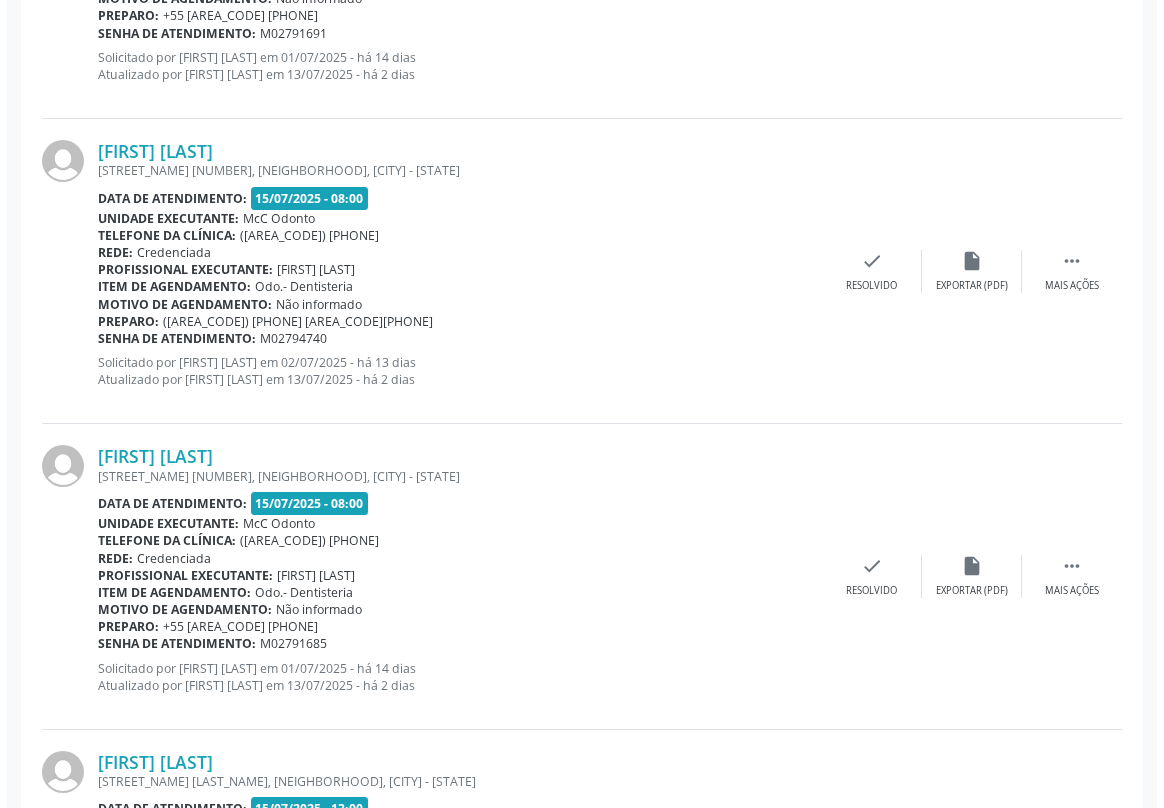 scroll, scrollTop: 2636, scrollLeft: 0, axis: vertical 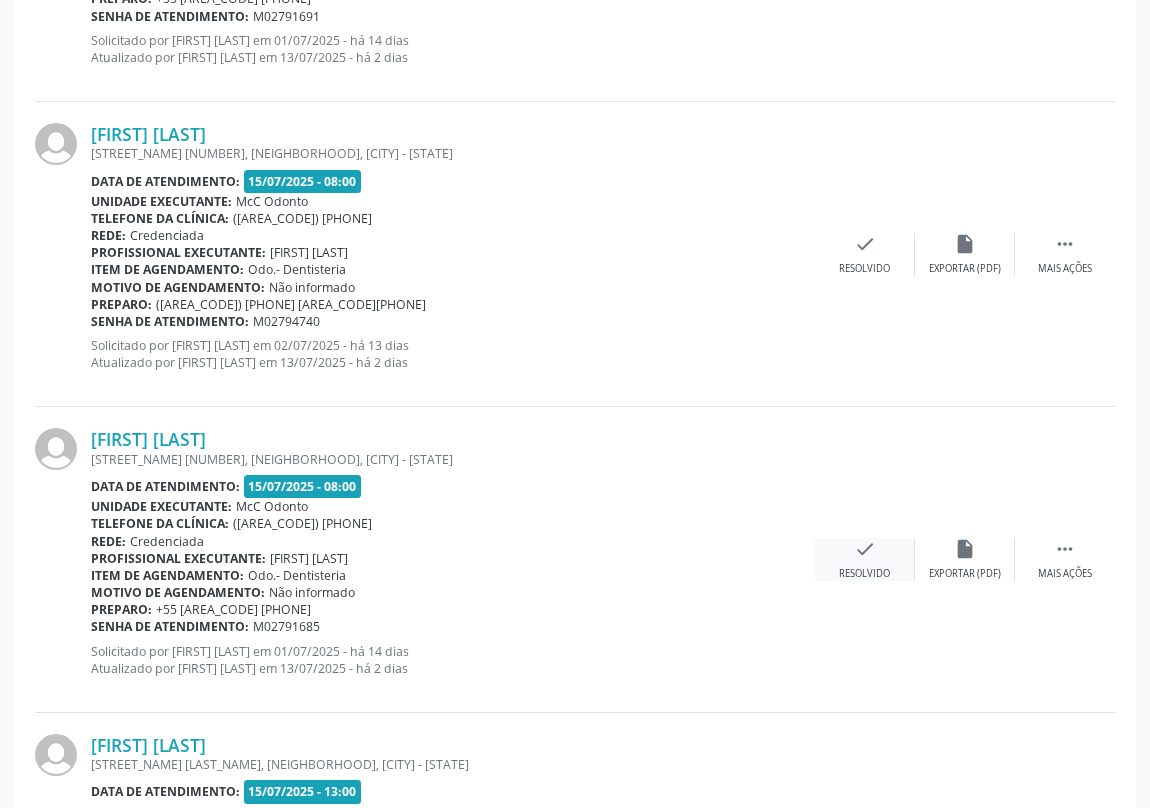 click on "check" at bounding box center (865, 549) 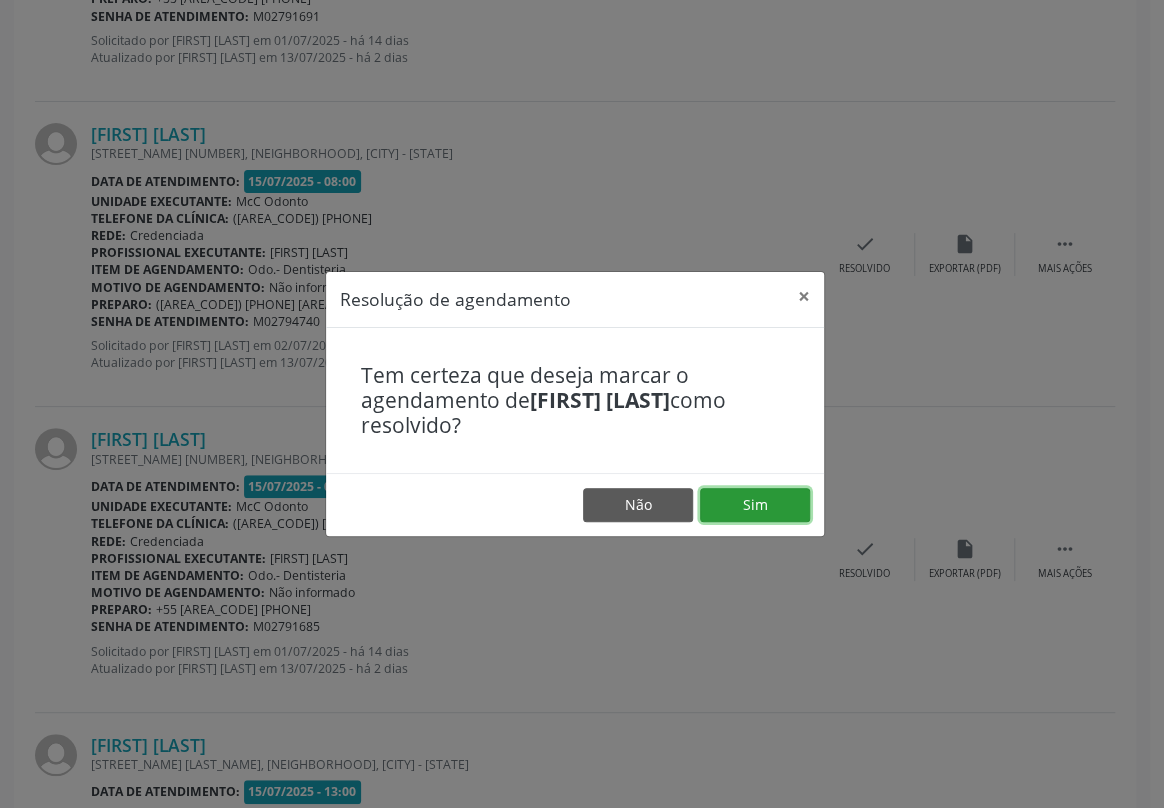 click on "Sim" at bounding box center (755, 505) 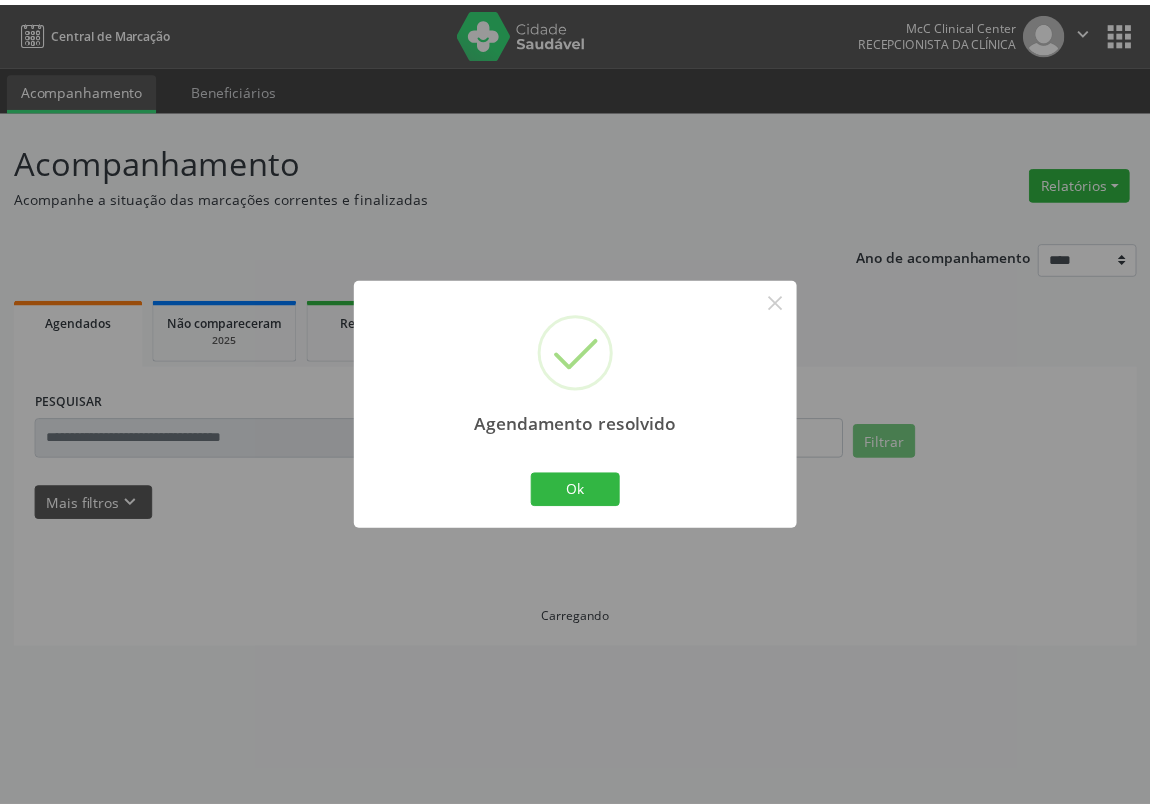 scroll, scrollTop: 0, scrollLeft: 0, axis: both 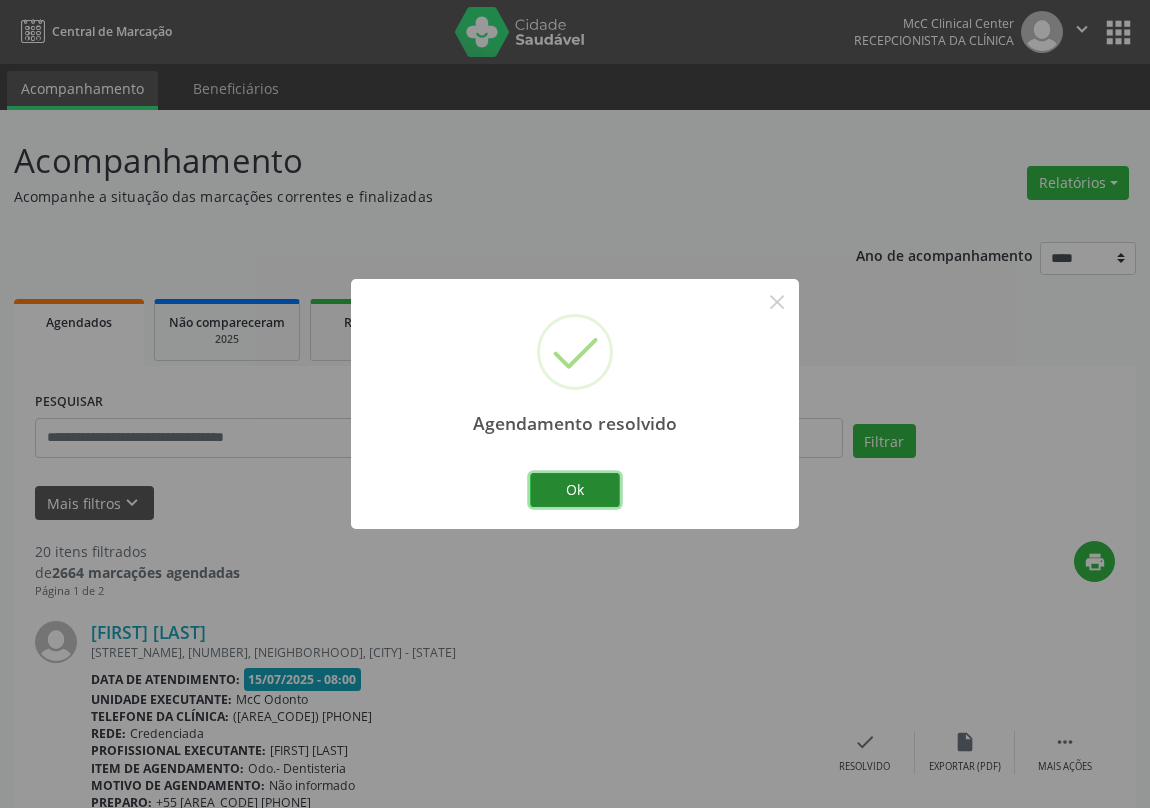 click on "Ok" at bounding box center (575, 490) 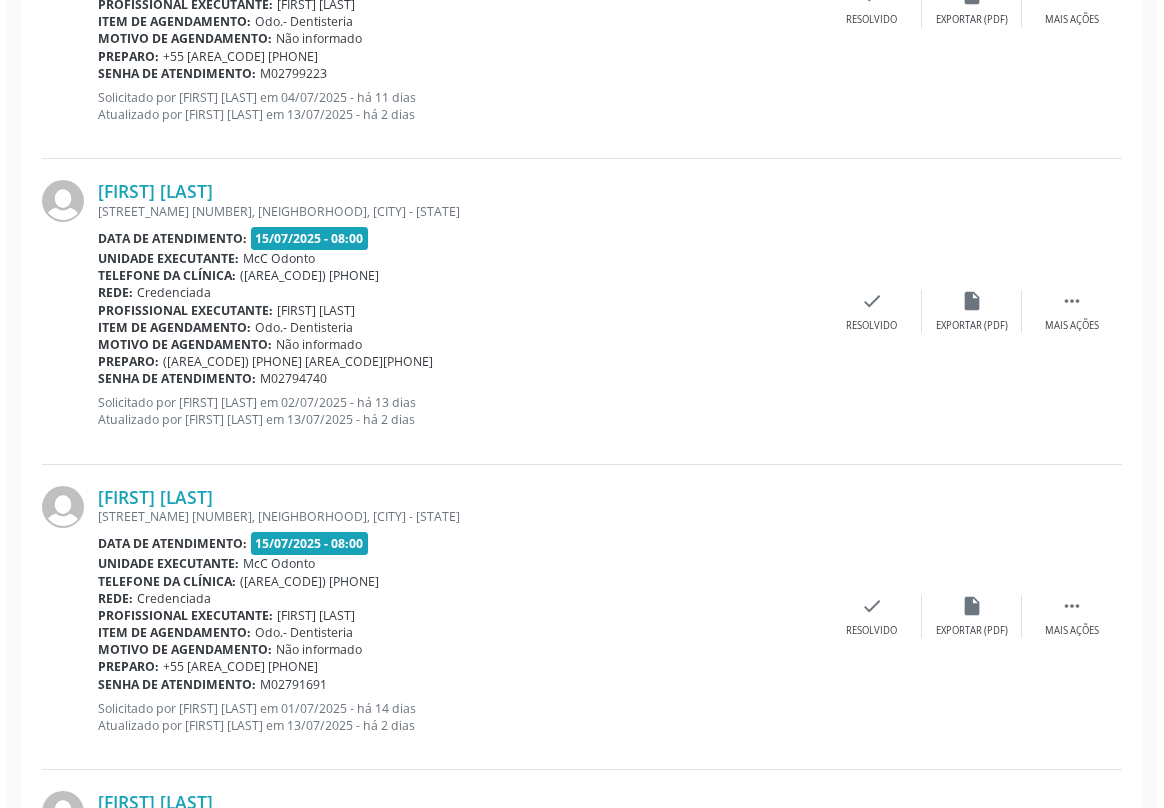 scroll, scrollTop: 2000, scrollLeft: 0, axis: vertical 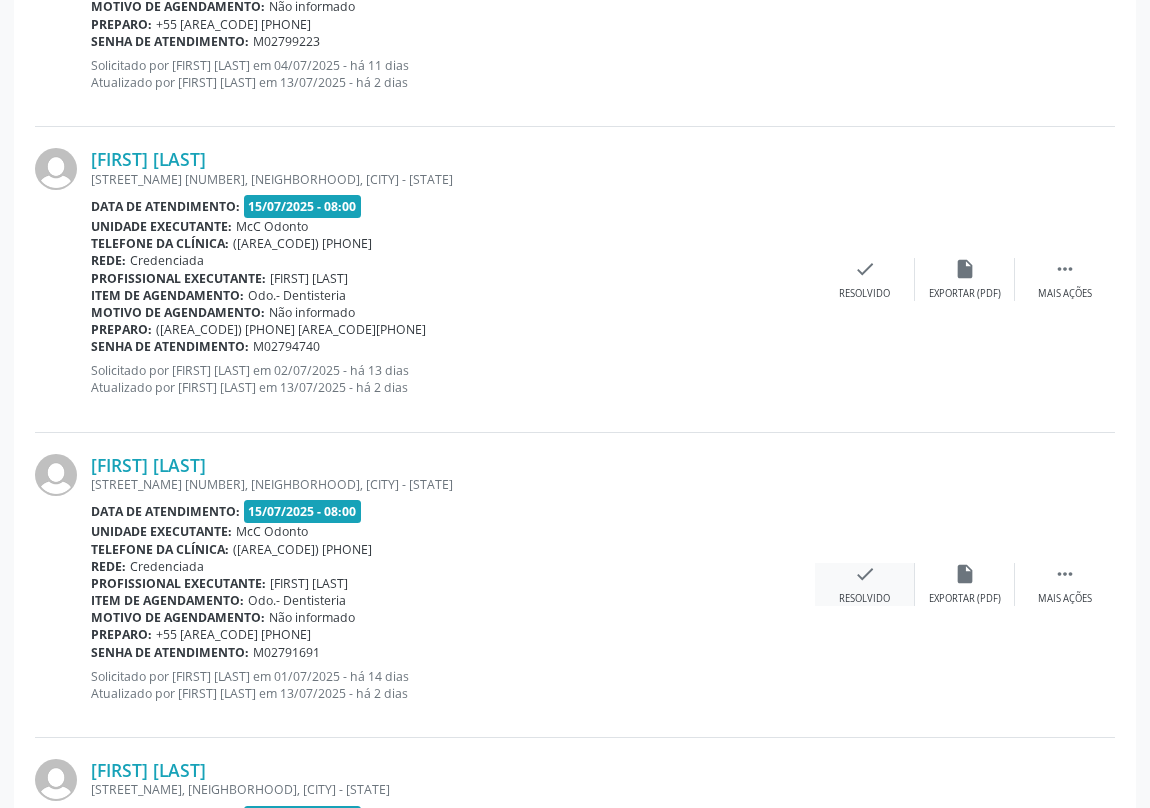click on "check" at bounding box center (865, 574) 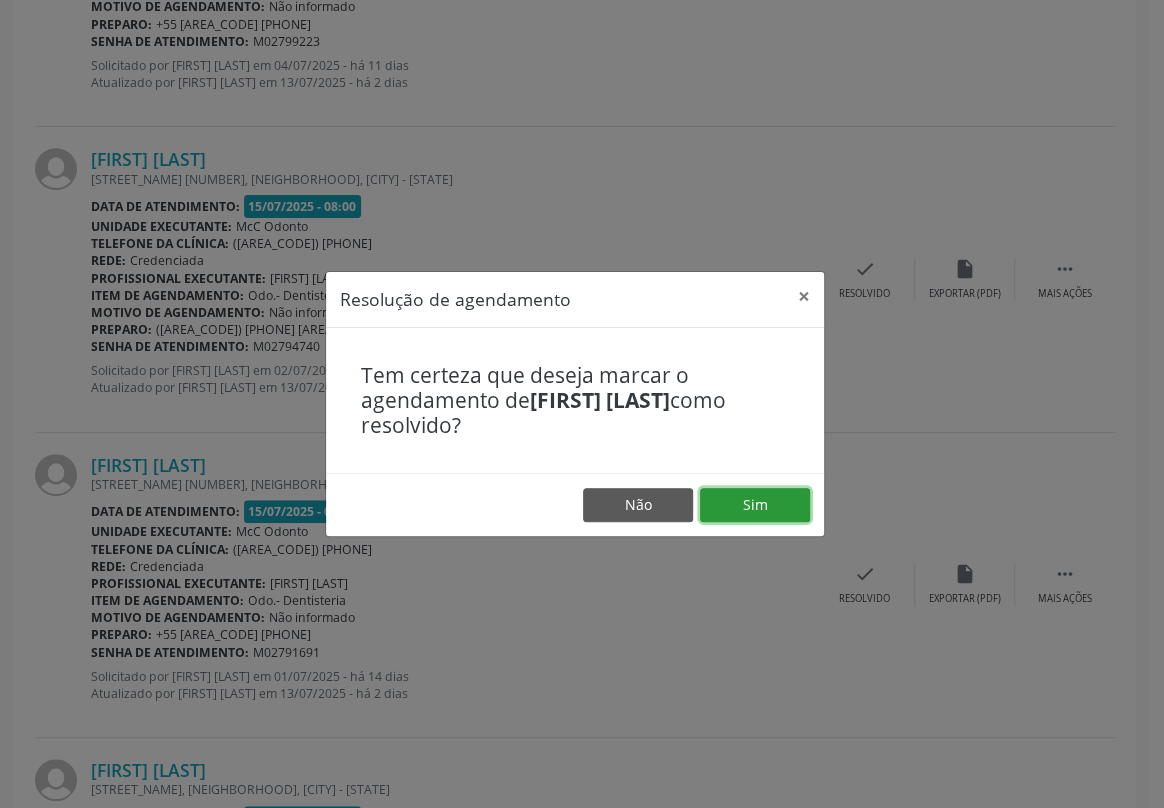 click on "Sim" at bounding box center (755, 505) 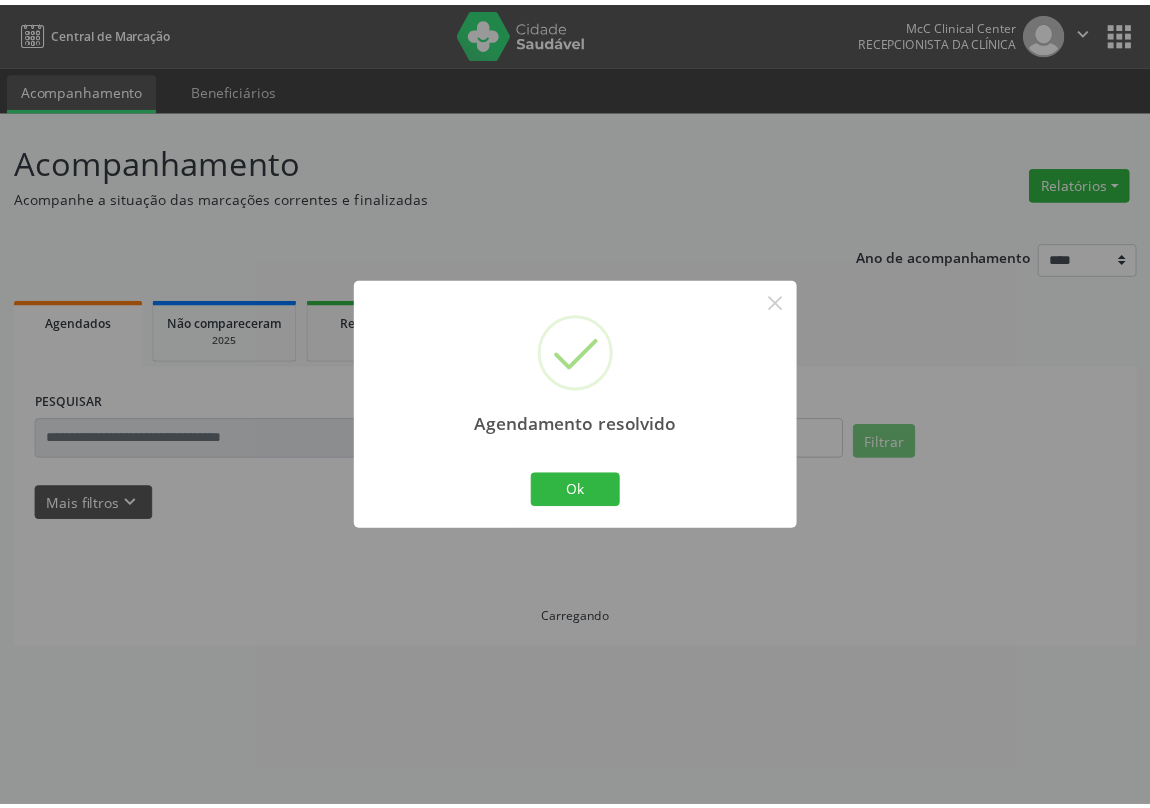 scroll, scrollTop: 0, scrollLeft: 0, axis: both 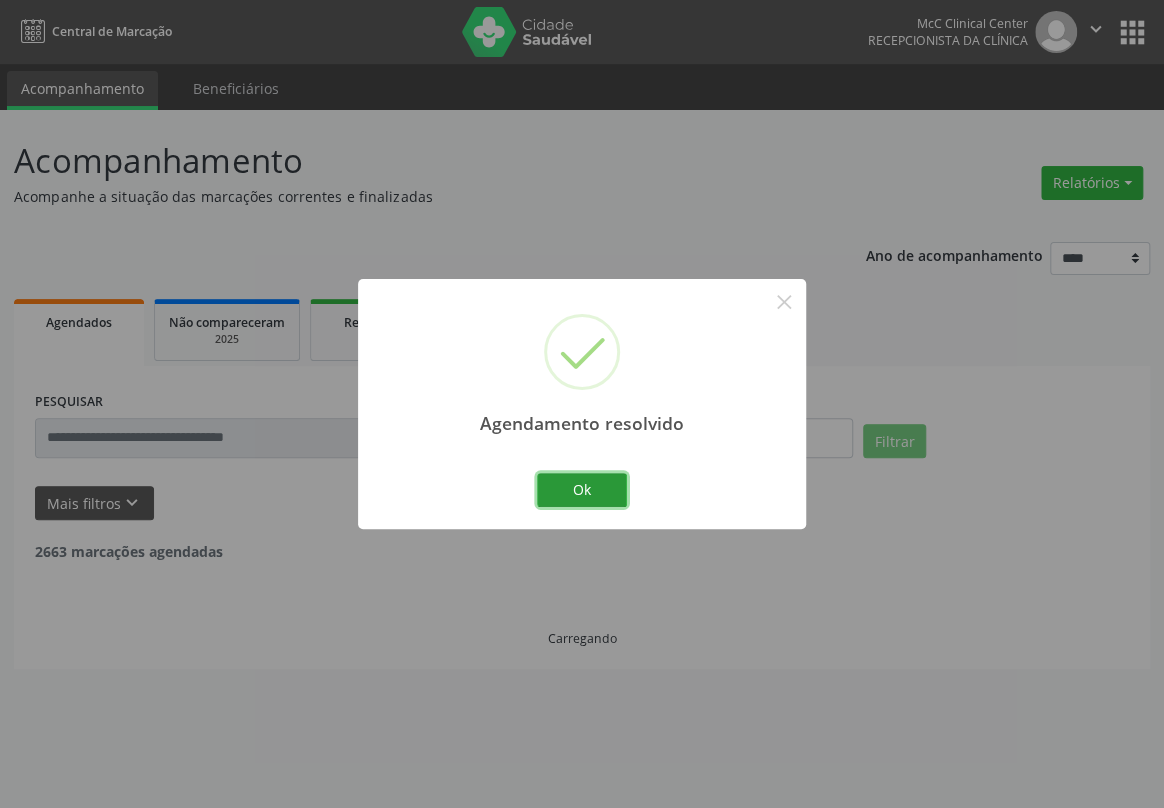 drag, startPoint x: 554, startPoint y: 474, endPoint x: 850, endPoint y: 130, distance: 453.81934 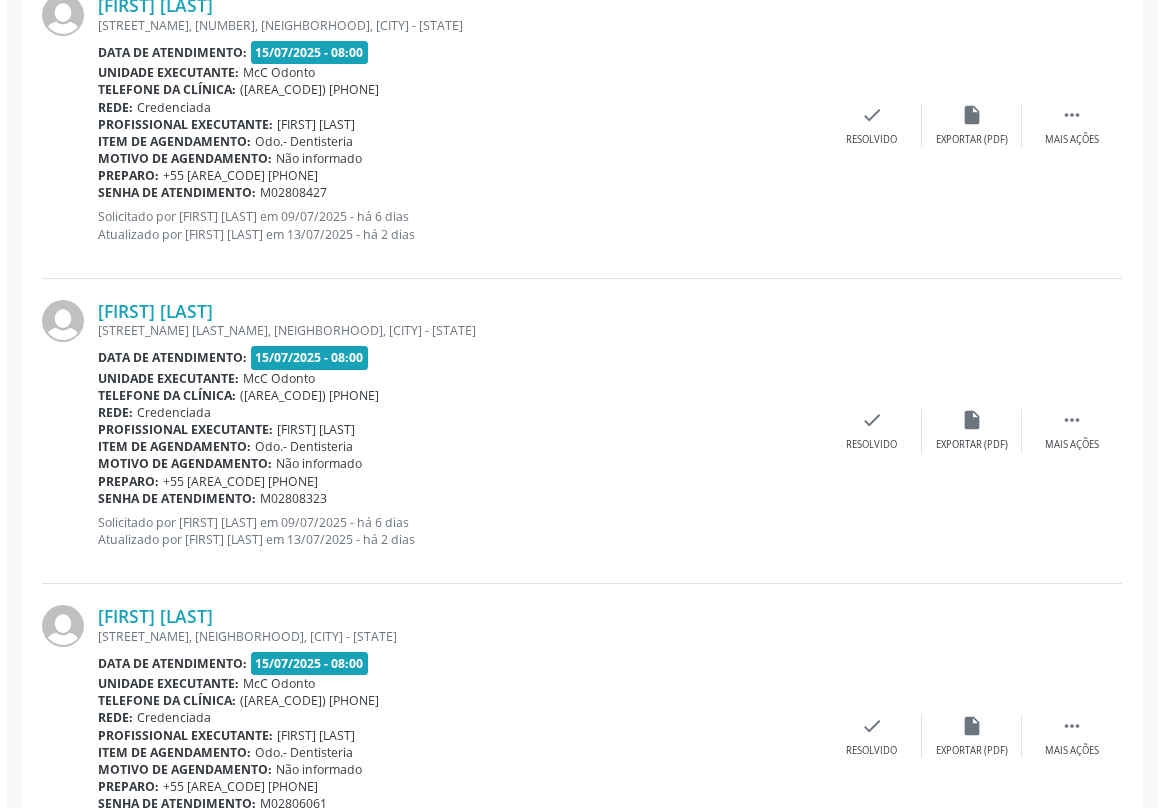 scroll, scrollTop: 1545, scrollLeft: 0, axis: vertical 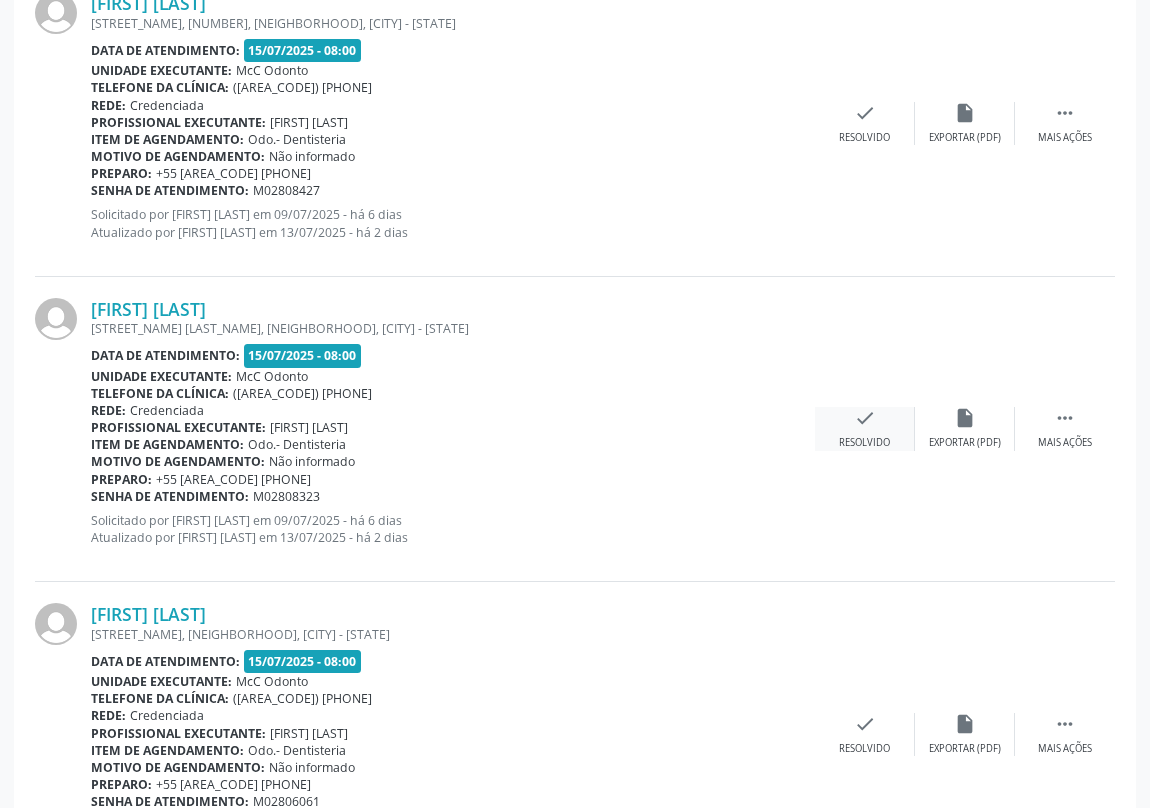 click on "check" at bounding box center [865, 418] 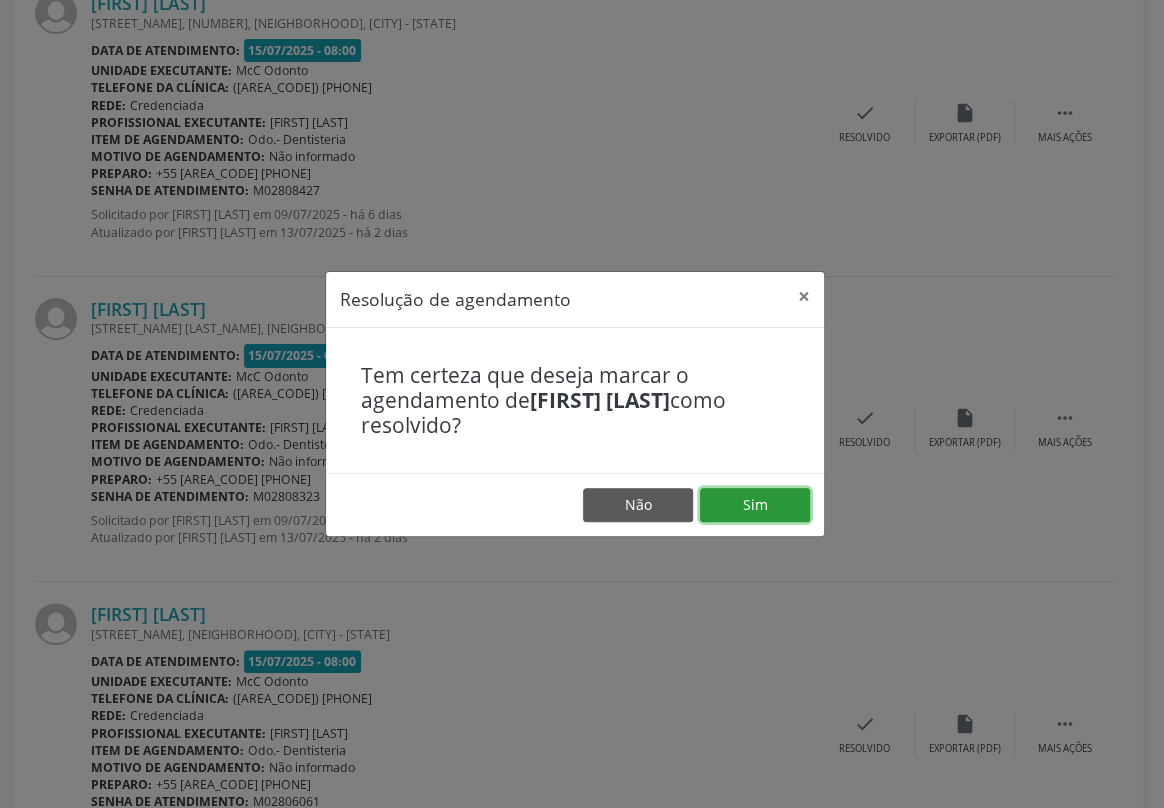 click on "Sim" at bounding box center [755, 505] 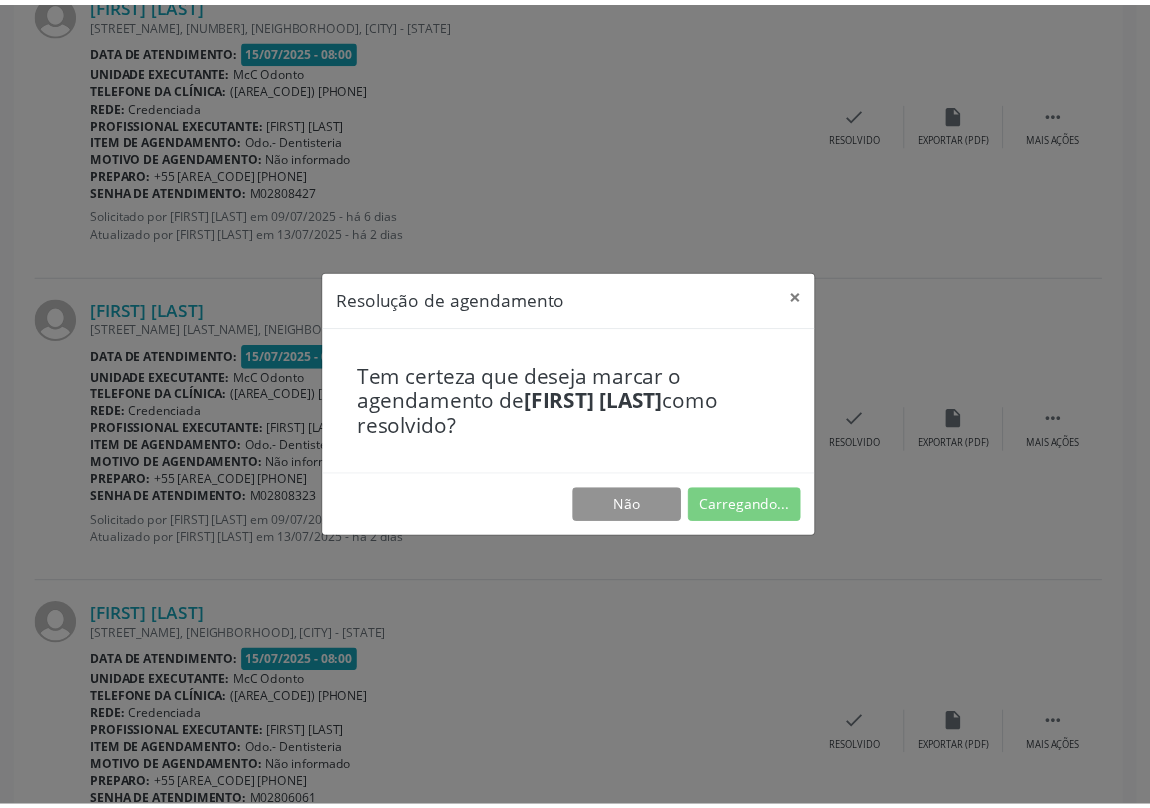scroll, scrollTop: 0, scrollLeft: 0, axis: both 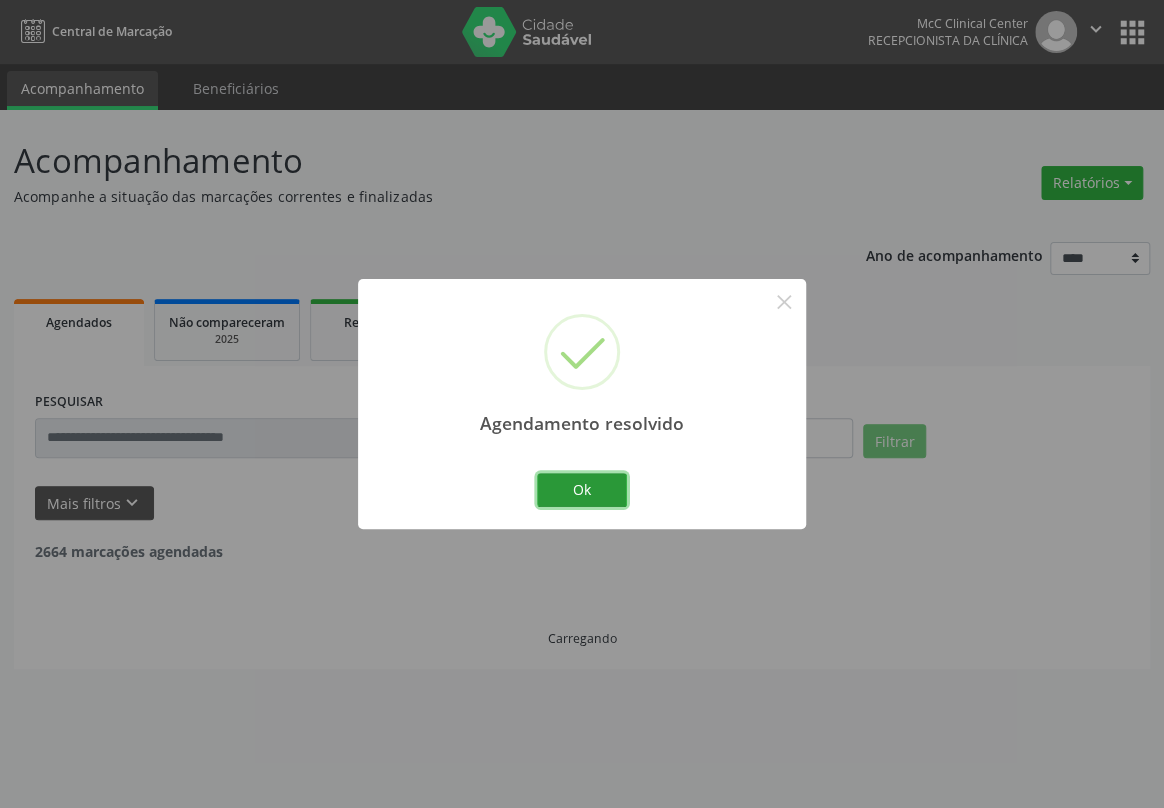 drag, startPoint x: 591, startPoint y: 488, endPoint x: 584, endPoint y: 381, distance: 107.22873 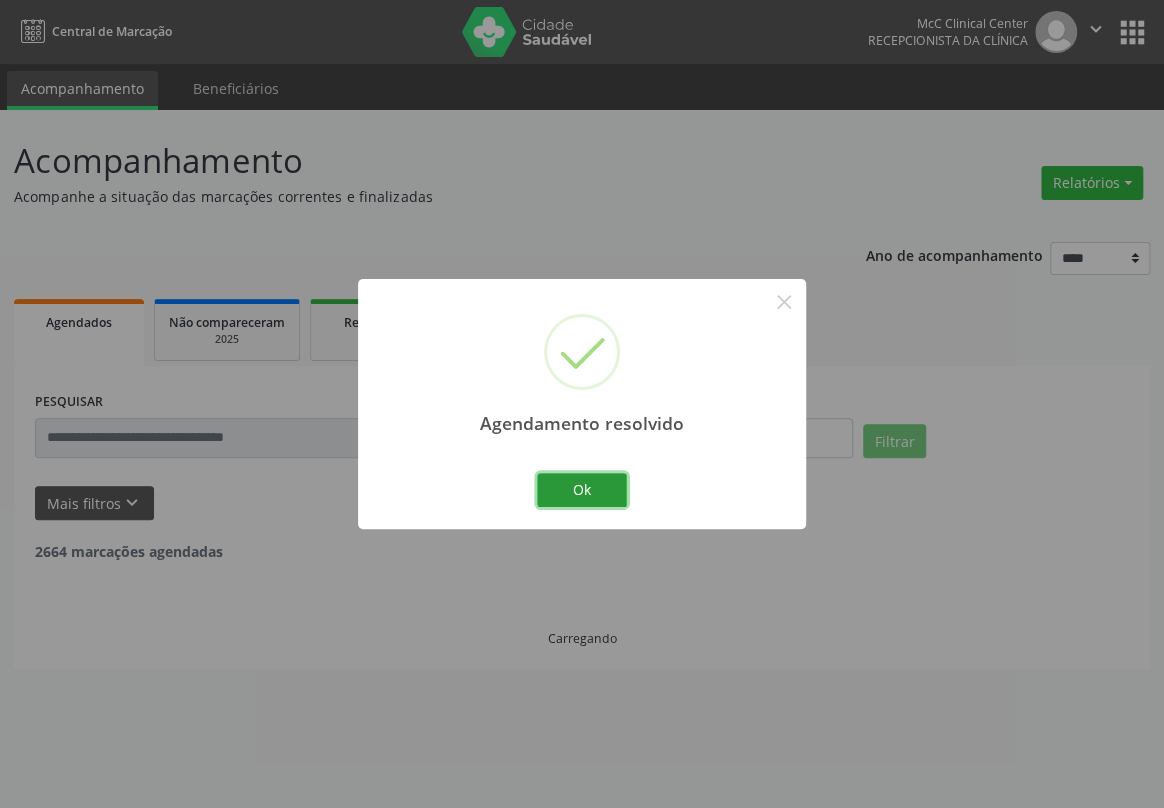 click on "Ok" at bounding box center [582, 490] 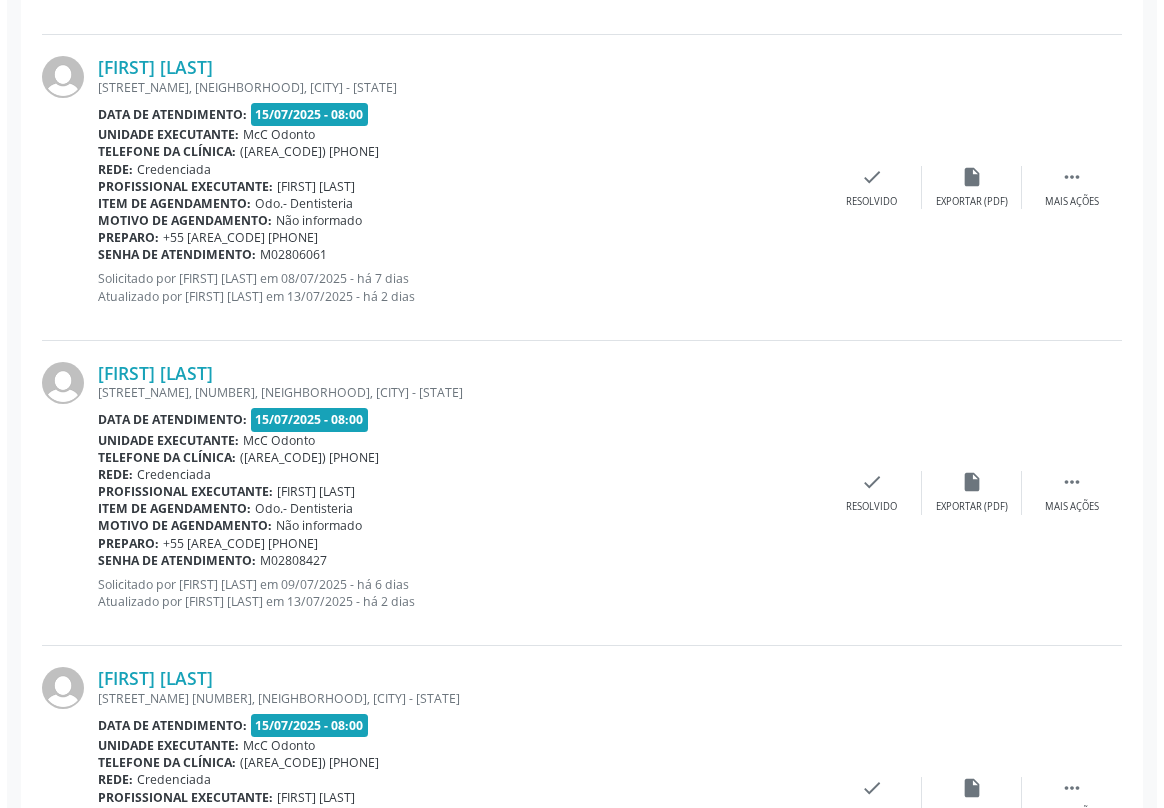 scroll, scrollTop: 1545, scrollLeft: 0, axis: vertical 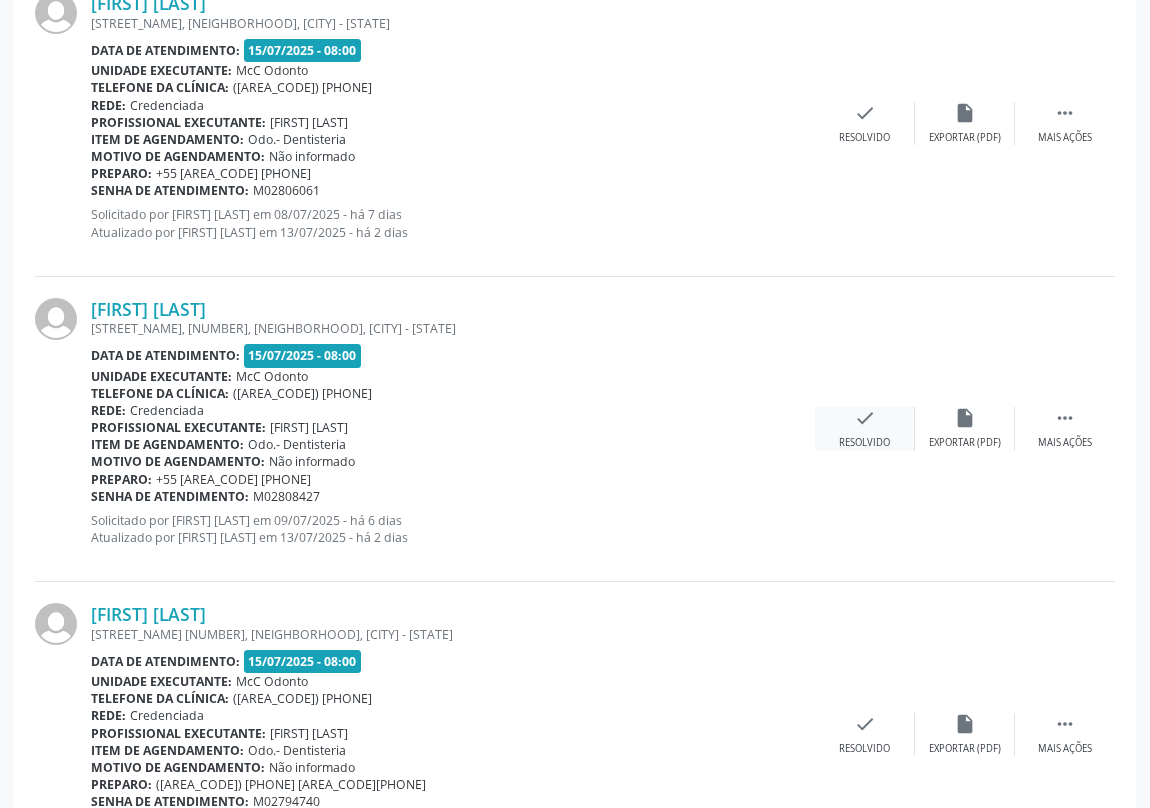 click on "check" at bounding box center (865, 418) 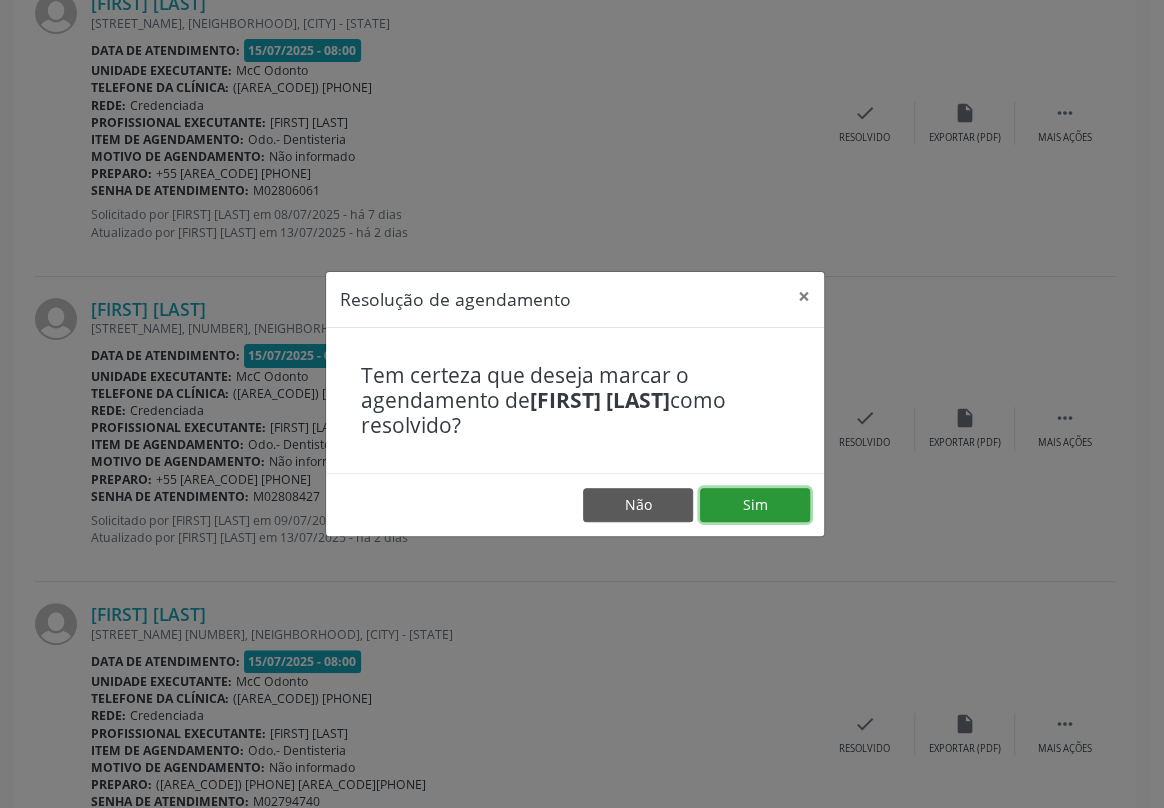 click on "Sim" at bounding box center [755, 505] 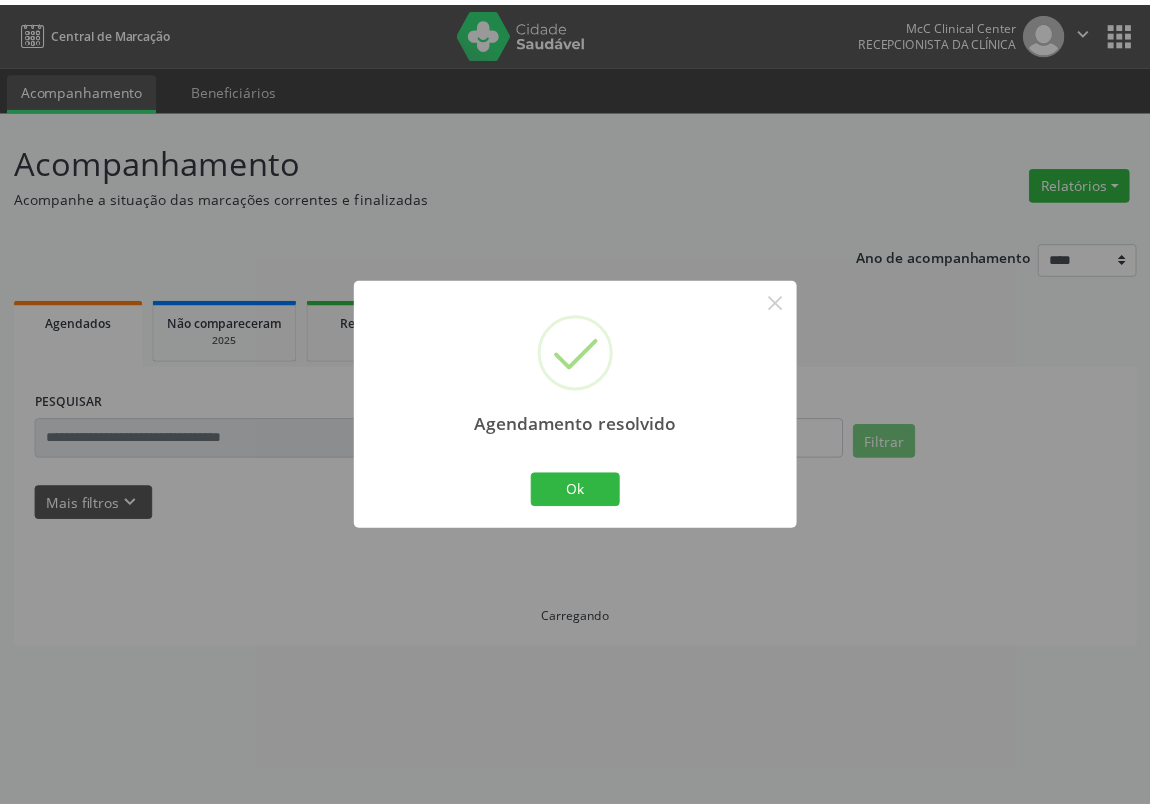 scroll, scrollTop: 0, scrollLeft: 0, axis: both 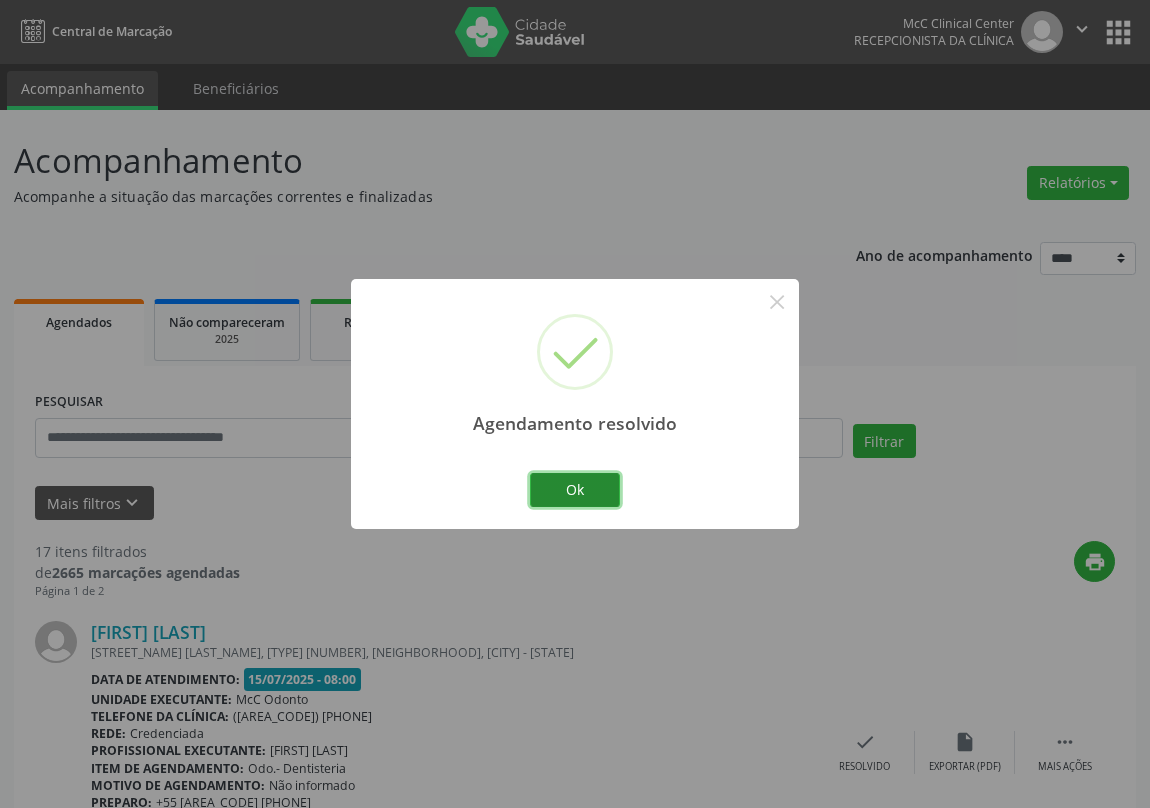 click on "Ok" at bounding box center [575, 490] 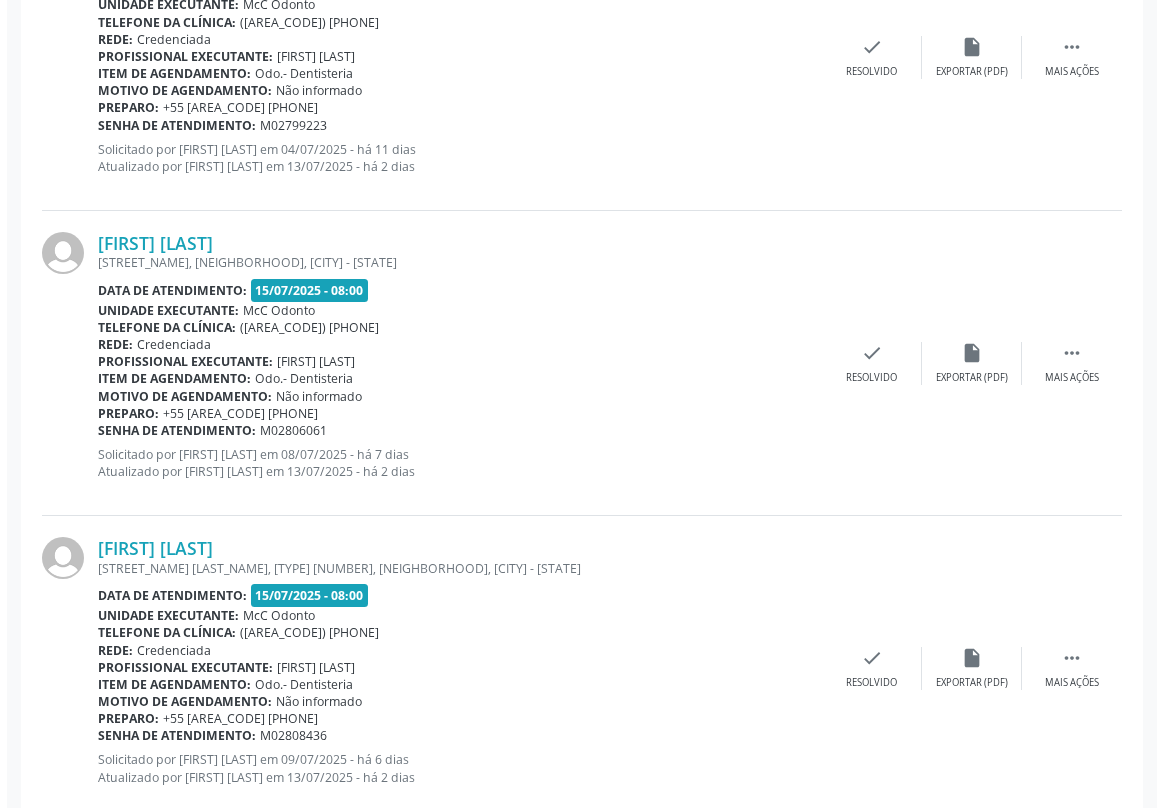 scroll, scrollTop: 1090, scrollLeft: 0, axis: vertical 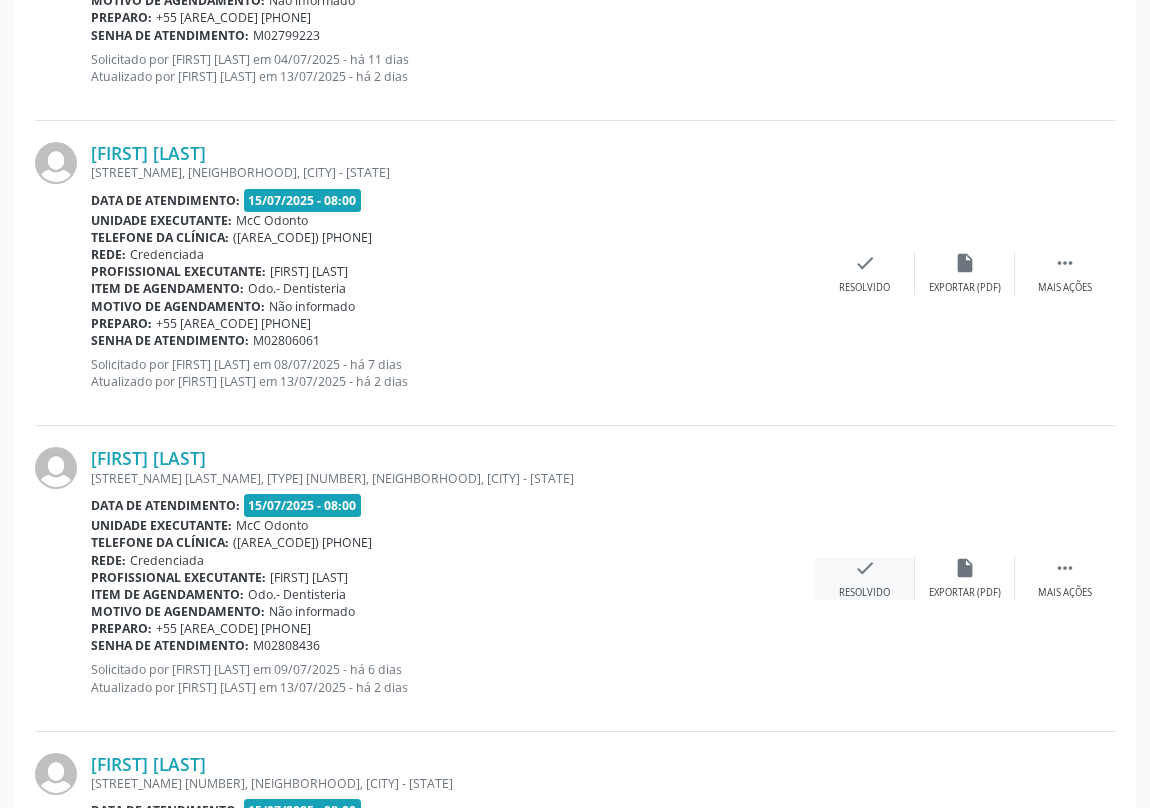 click on "check" at bounding box center (865, 568) 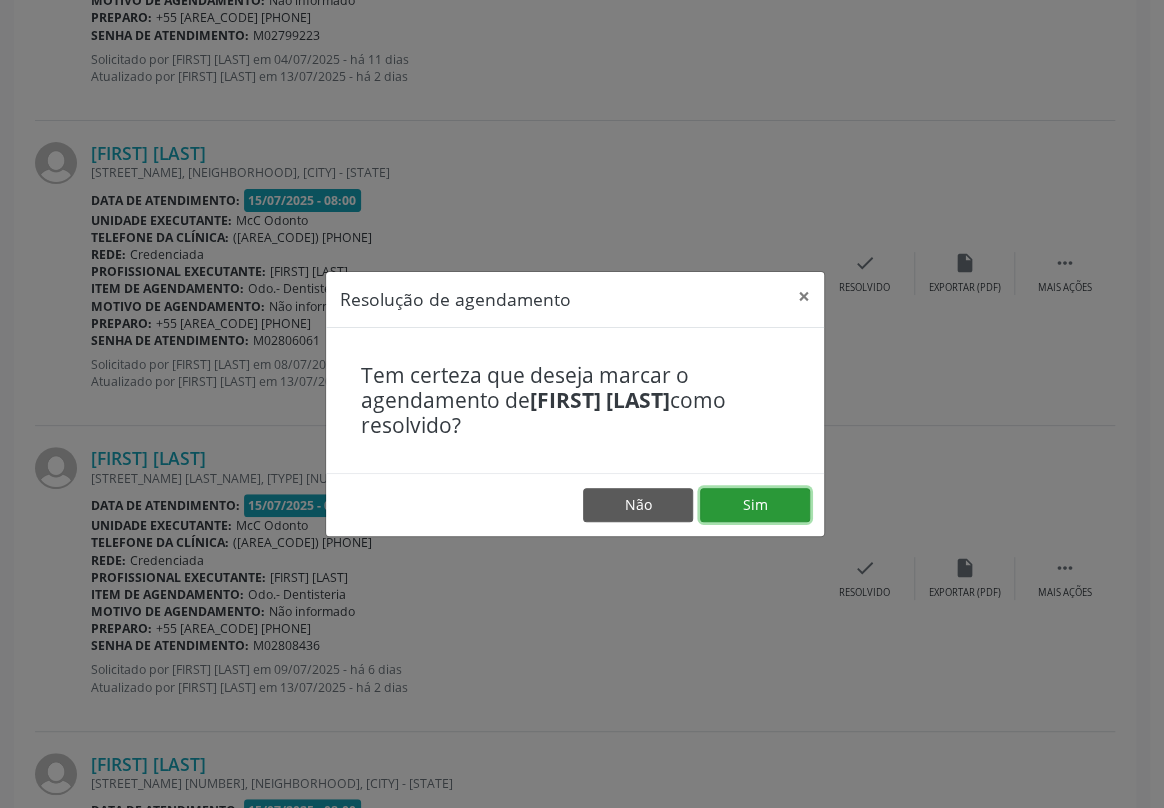 click on "Sim" at bounding box center [755, 505] 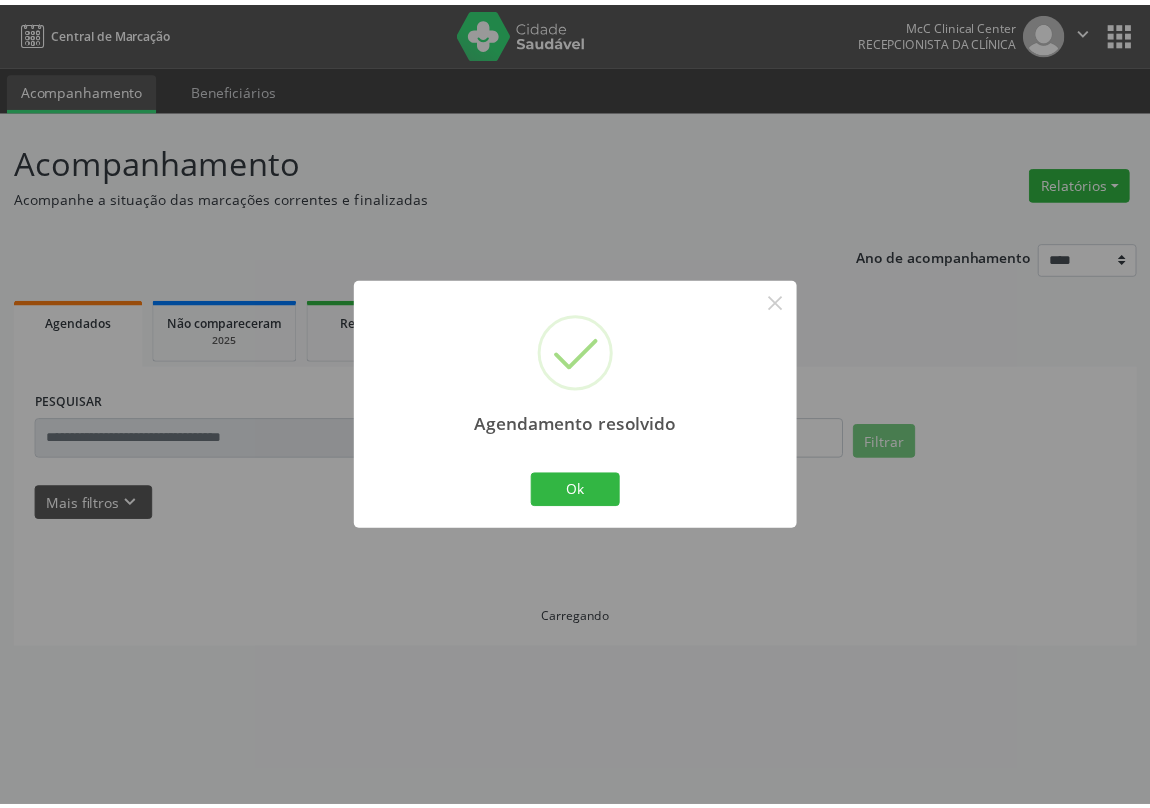 scroll, scrollTop: 0, scrollLeft: 0, axis: both 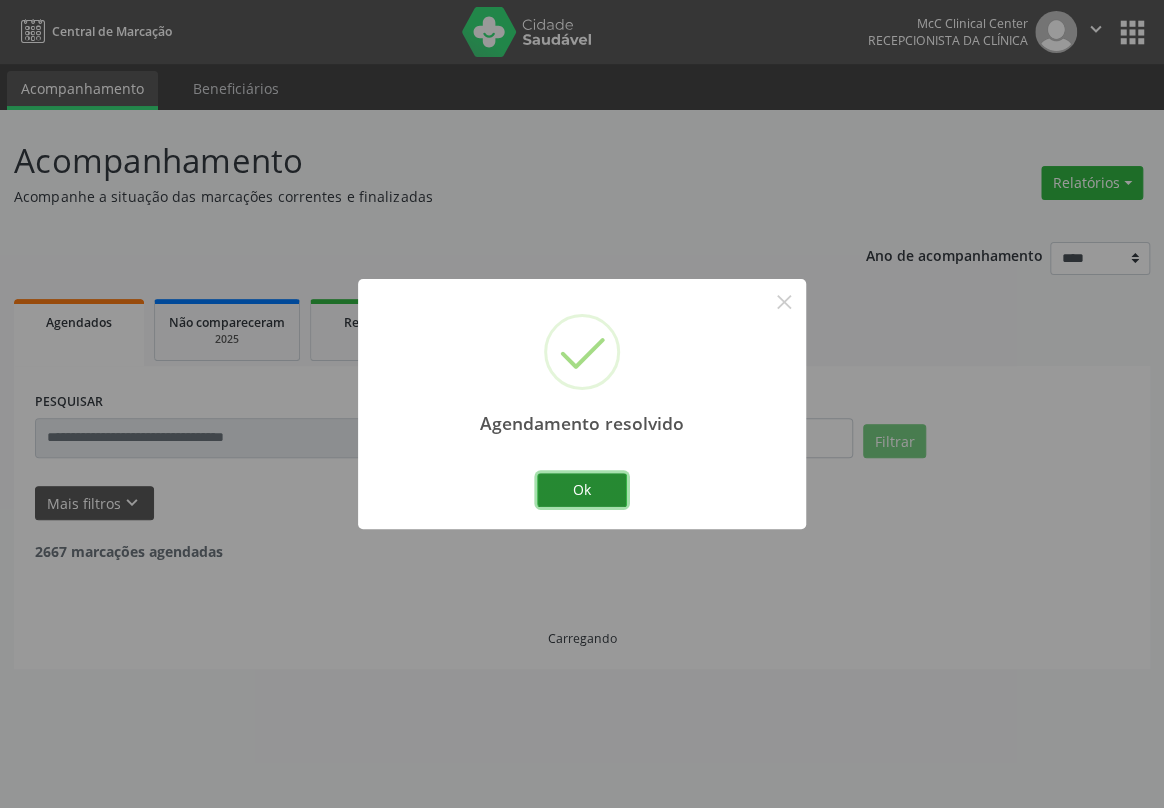 click on "Ok" at bounding box center (582, 490) 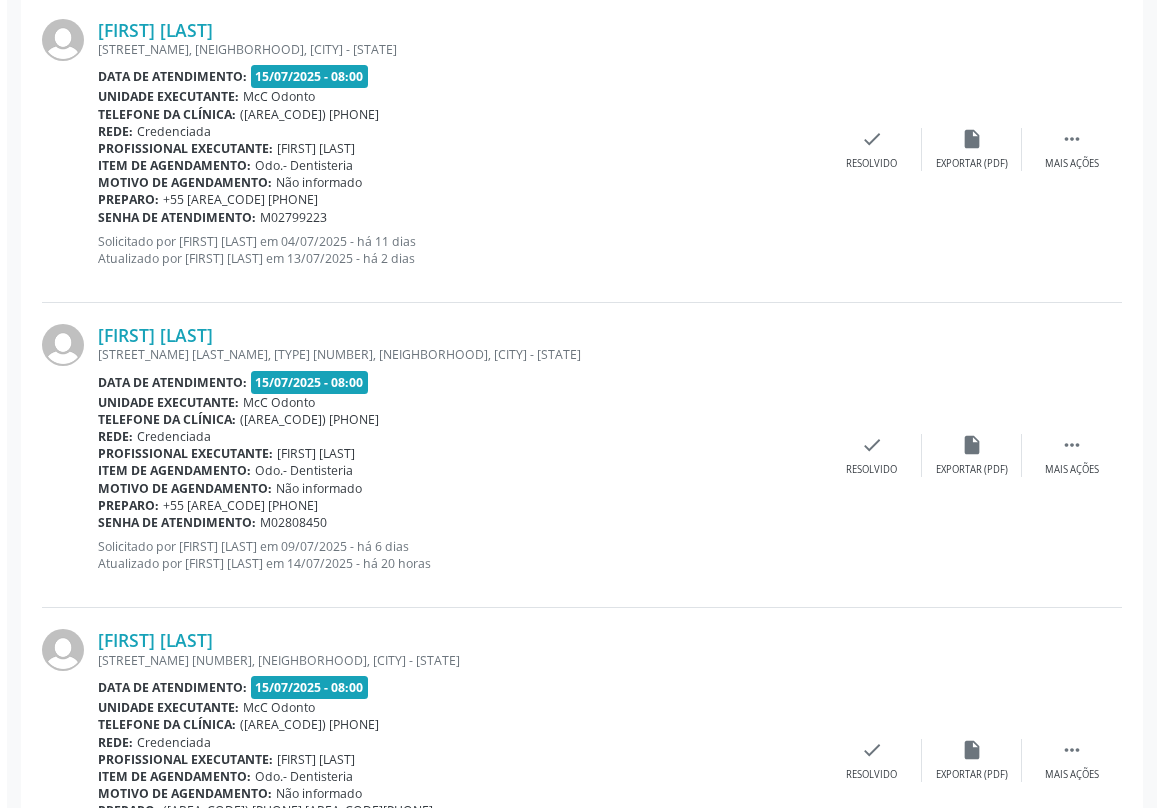 scroll, scrollTop: 909, scrollLeft: 0, axis: vertical 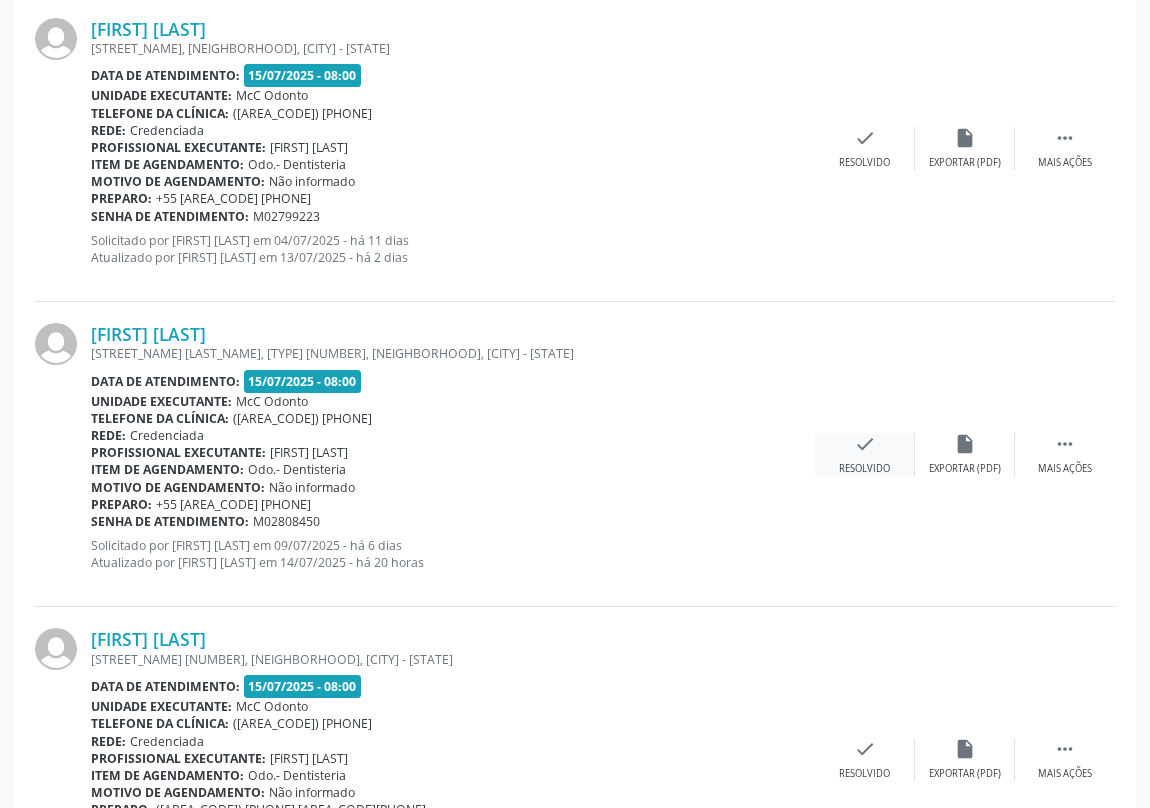 click on "check" at bounding box center [865, 444] 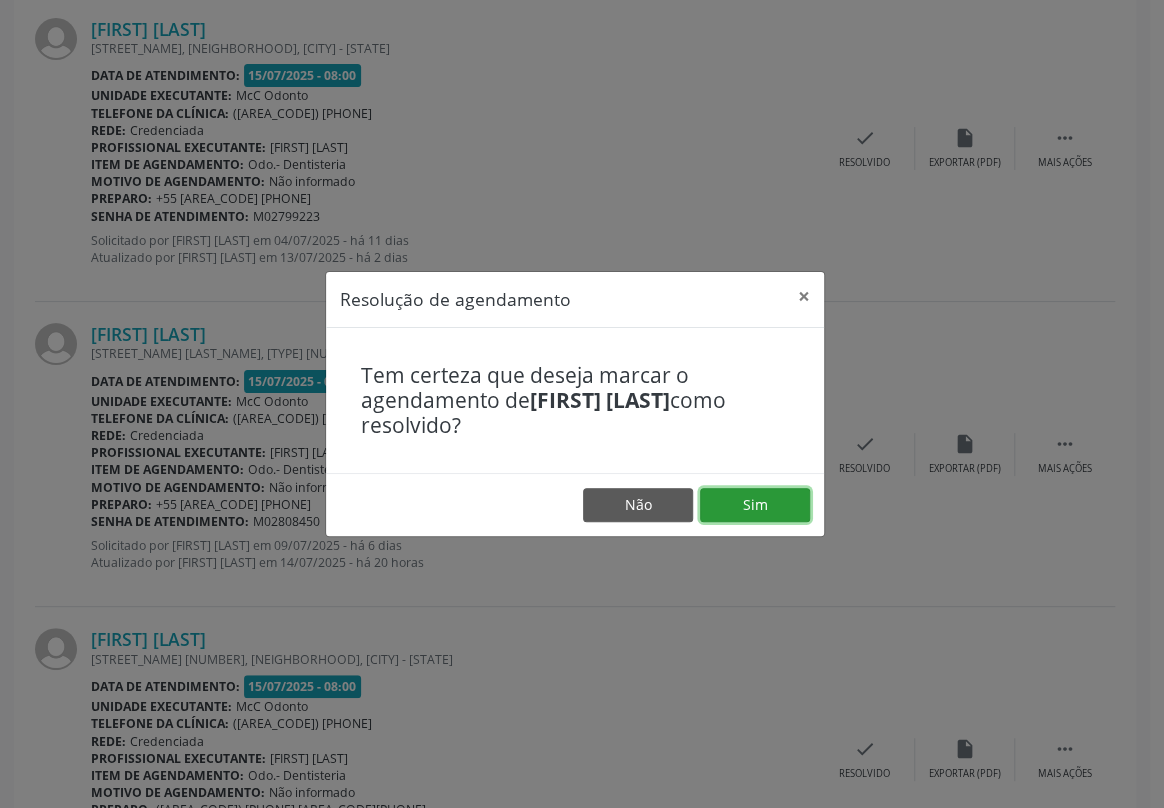click on "Sim" at bounding box center [755, 505] 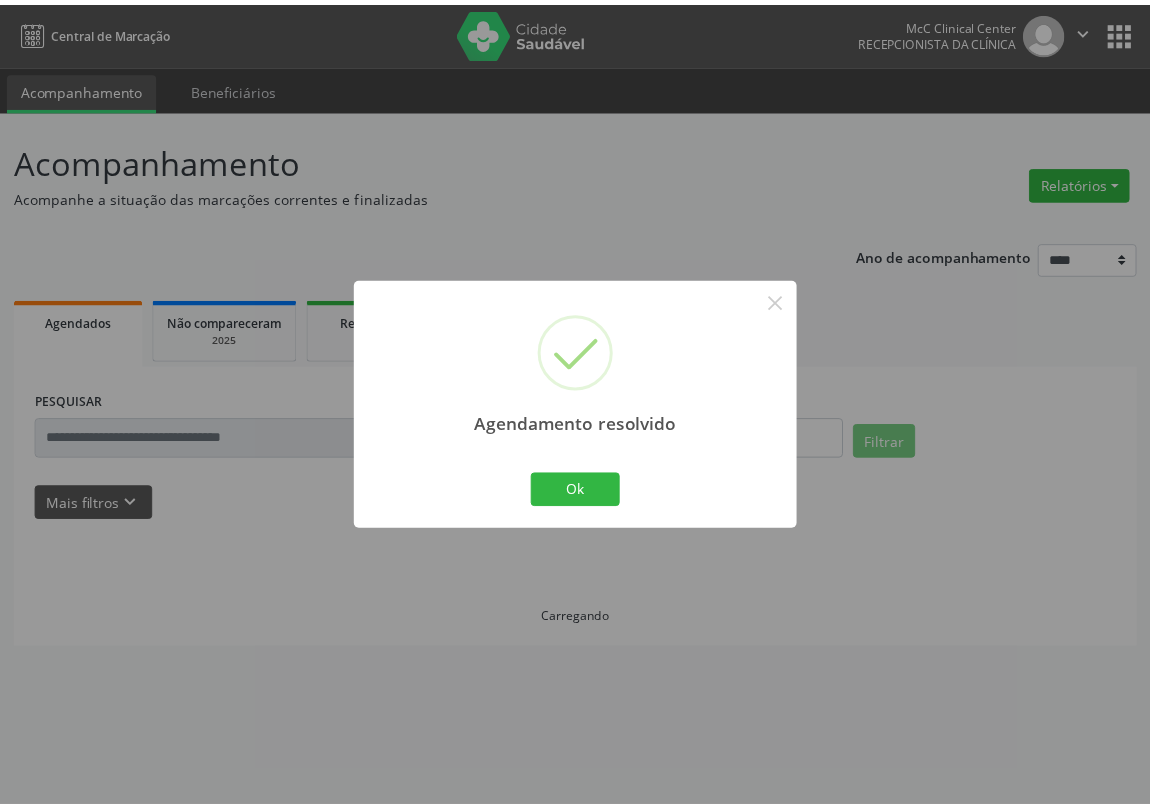 scroll, scrollTop: 0, scrollLeft: 0, axis: both 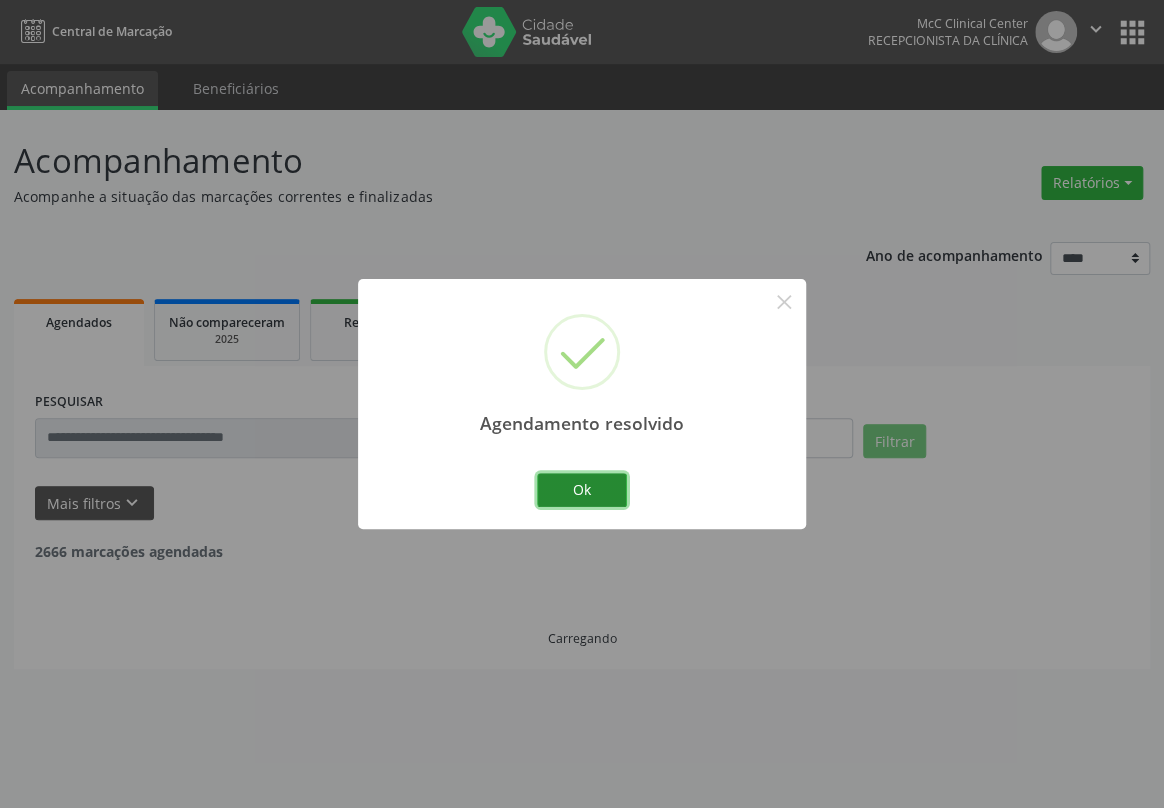 click on "Ok" at bounding box center (582, 490) 